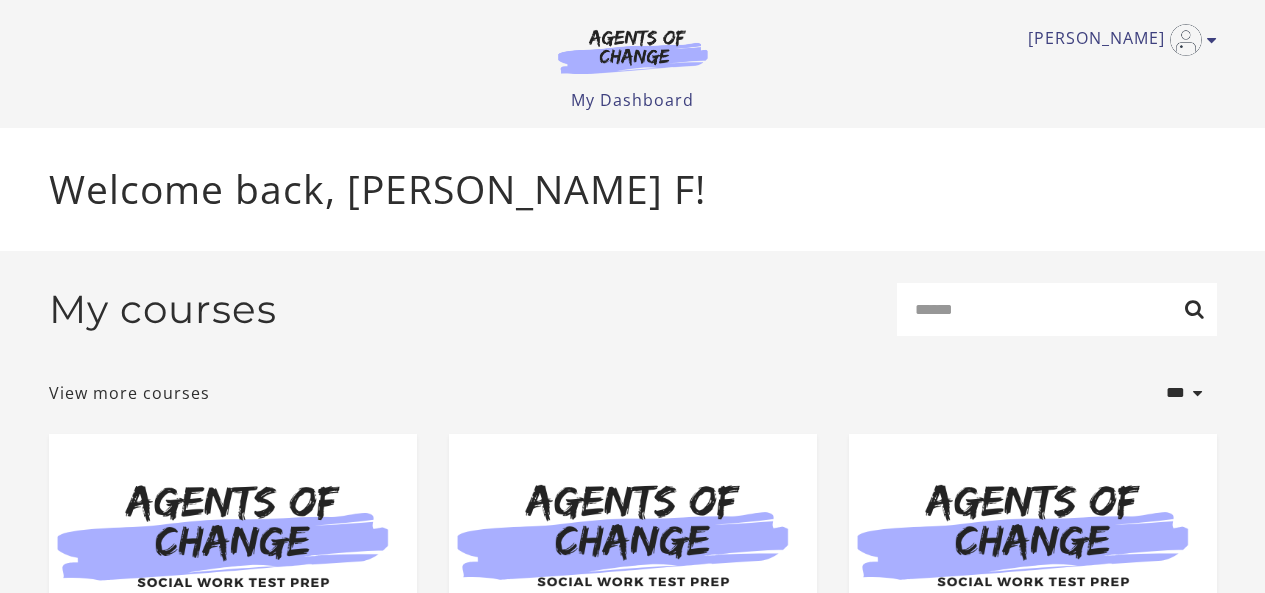 scroll, scrollTop: 0, scrollLeft: 0, axis: both 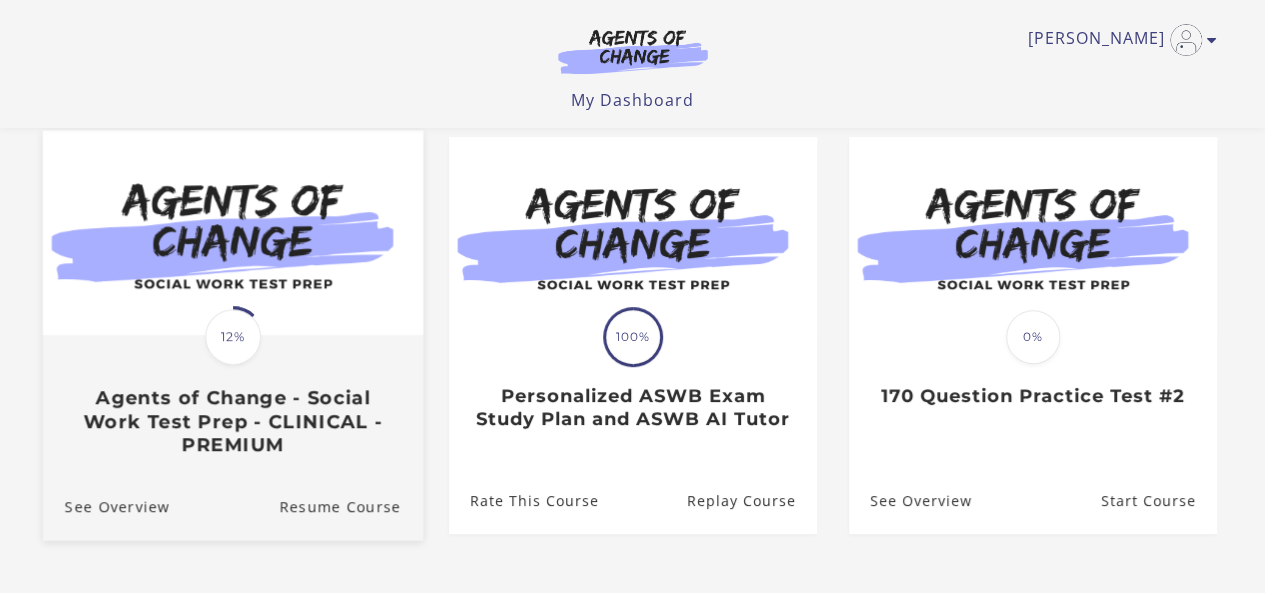 click on "12%" at bounding box center (233, 337) 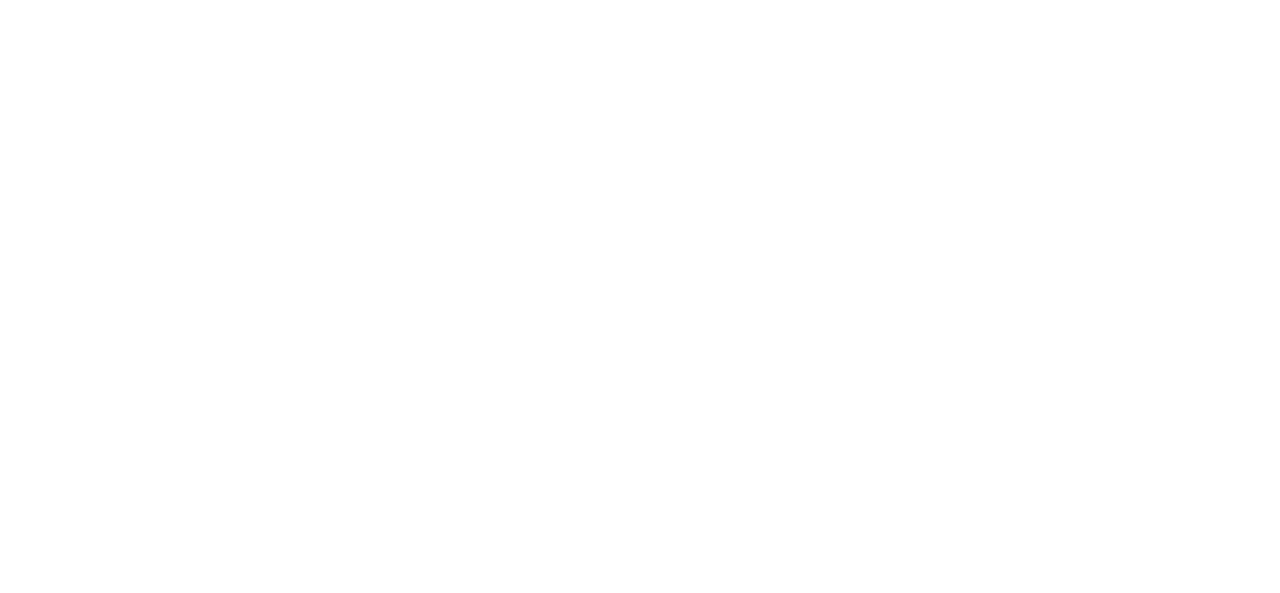 scroll, scrollTop: 0, scrollLeft: 0, axis: both 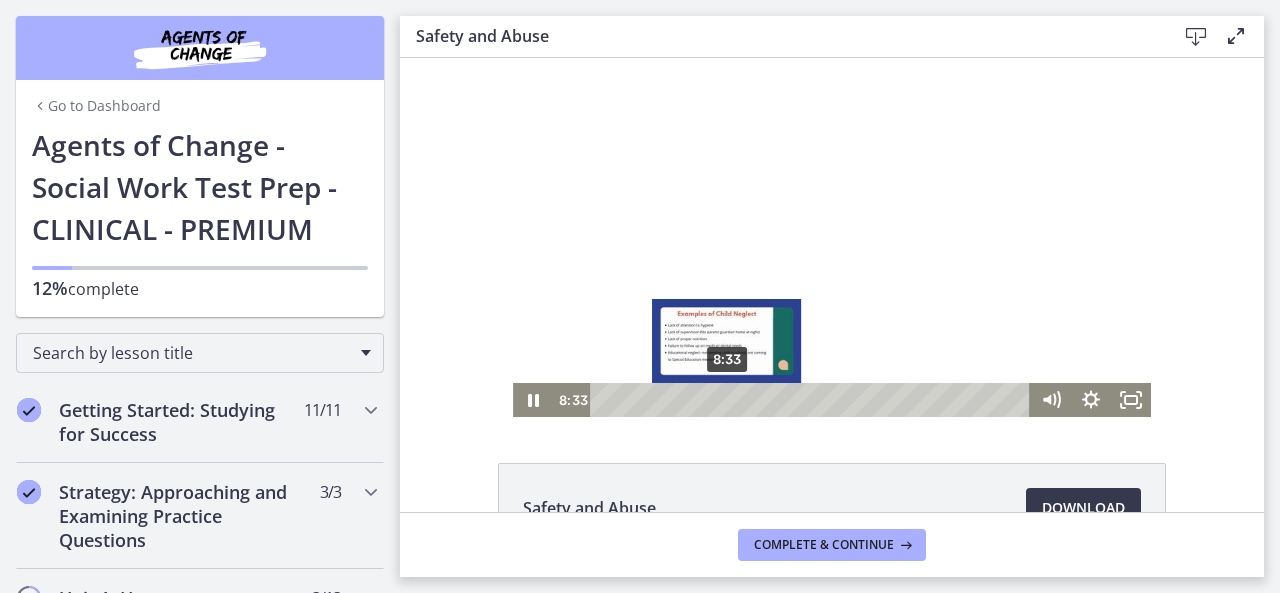 click on "8:33" at bounding box center (813, 400) 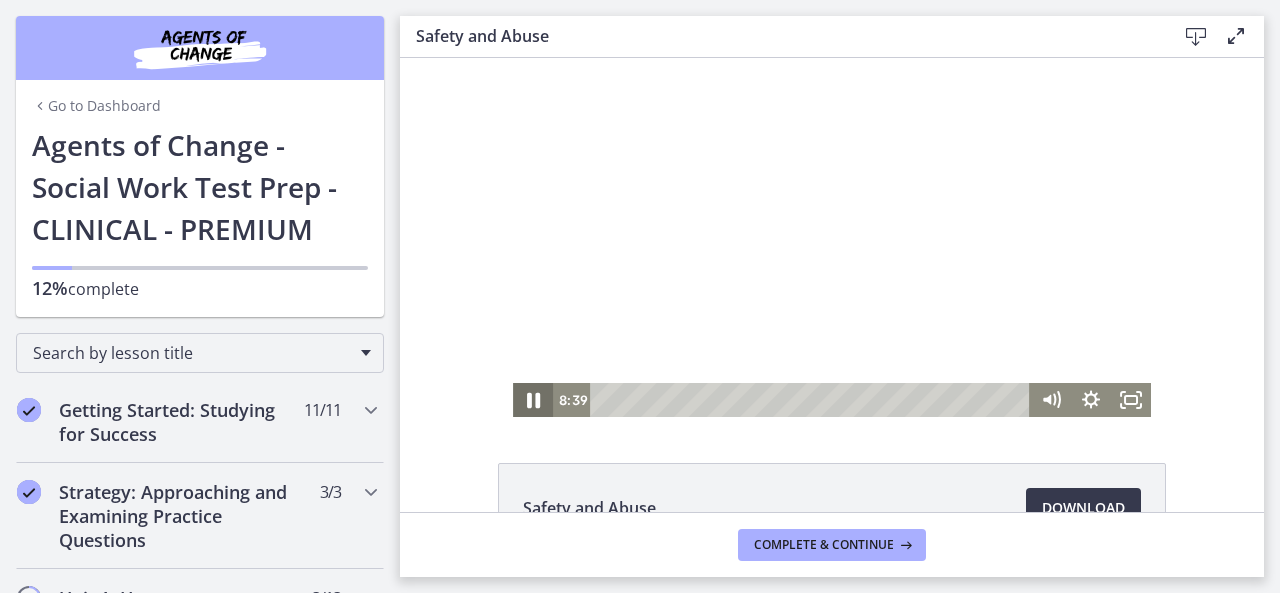 click 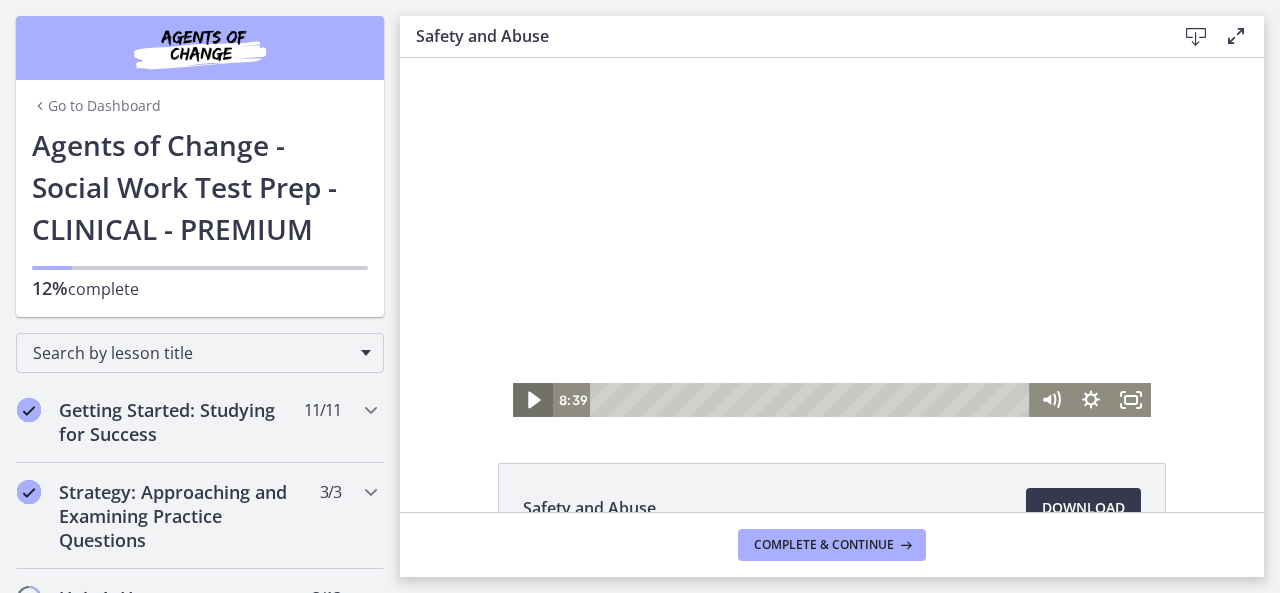 click 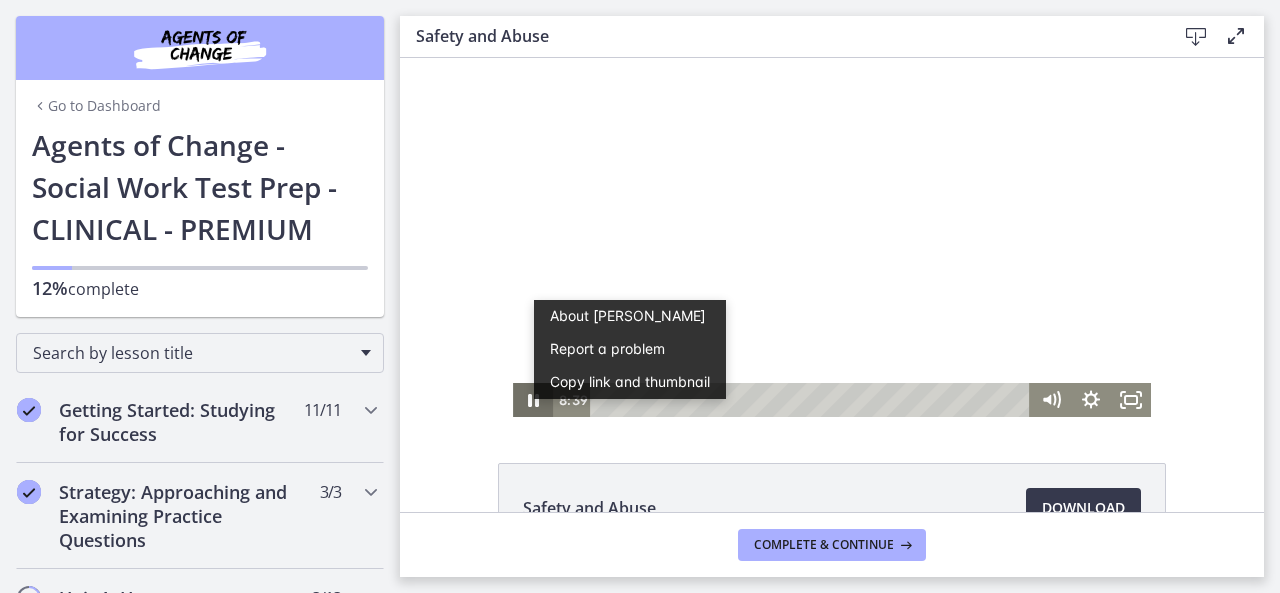 scroll, scrollTop: 0, scrollLeft: 0, axis: both 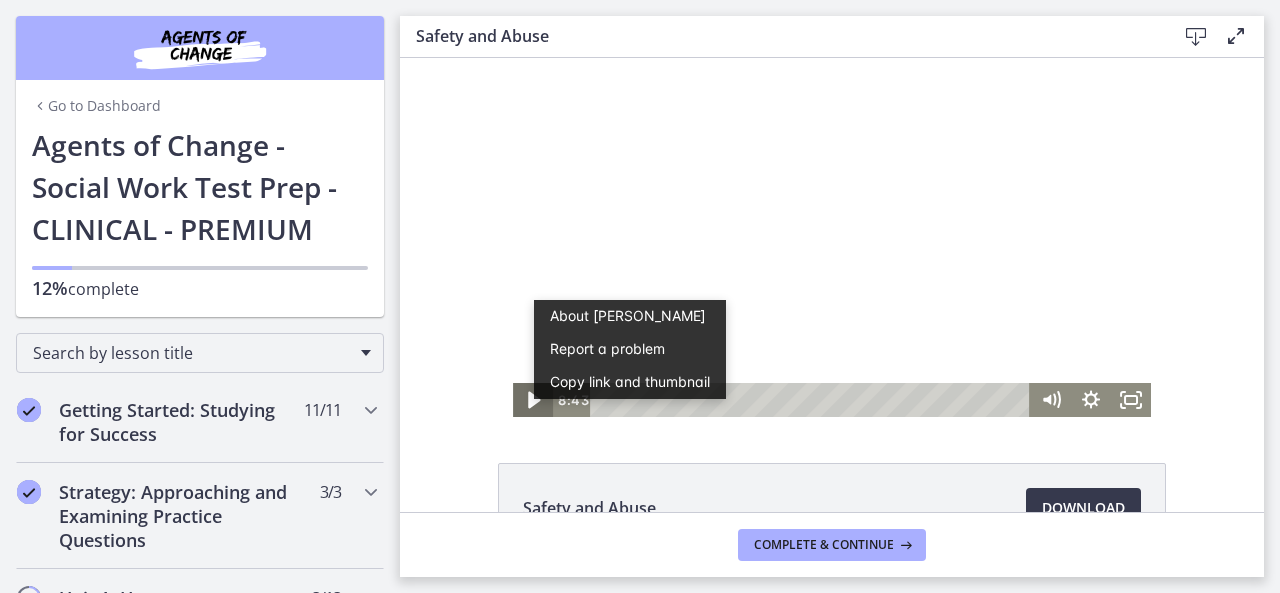 click 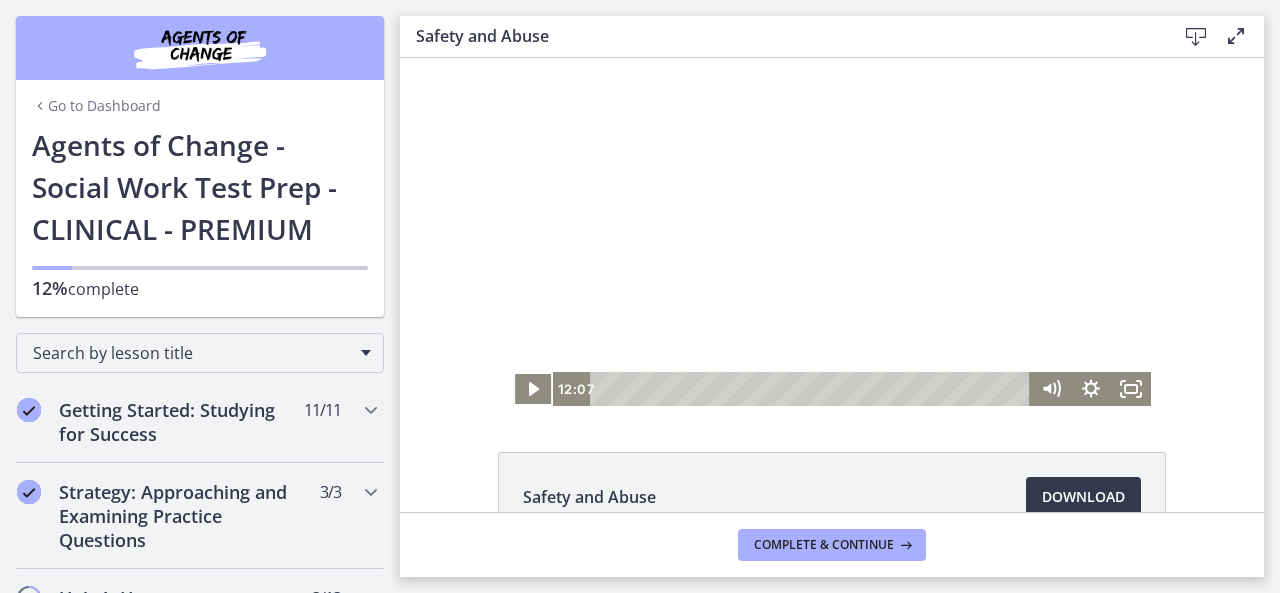 scroll, scrollTop: 0, scrollLeft: 0, axis: both 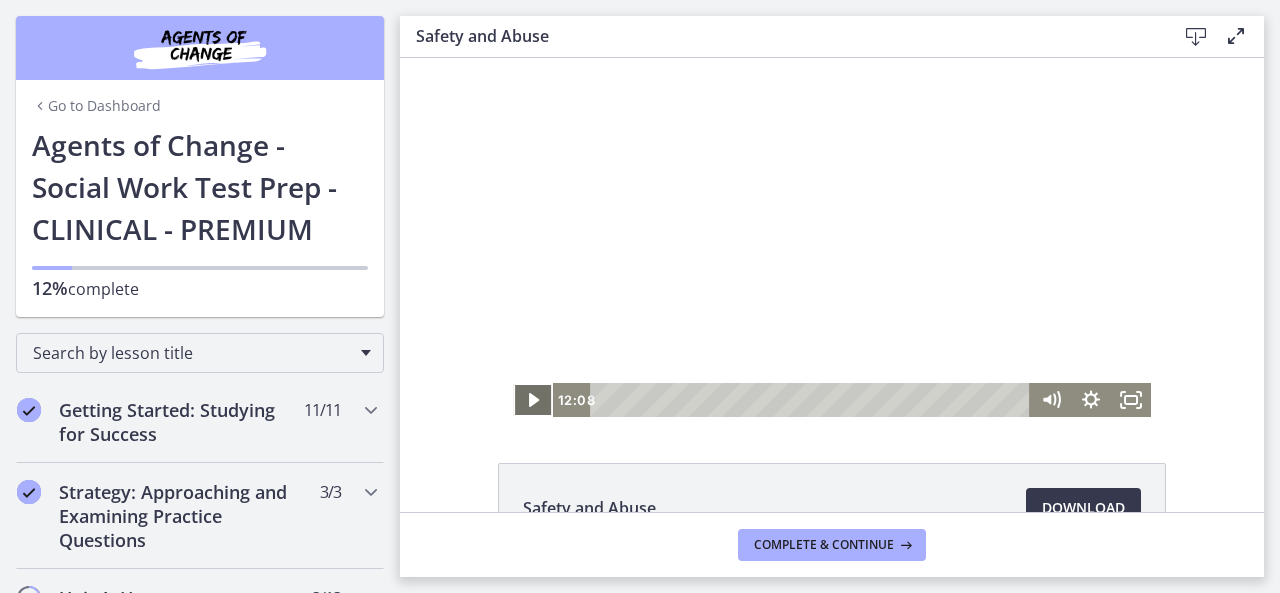 click 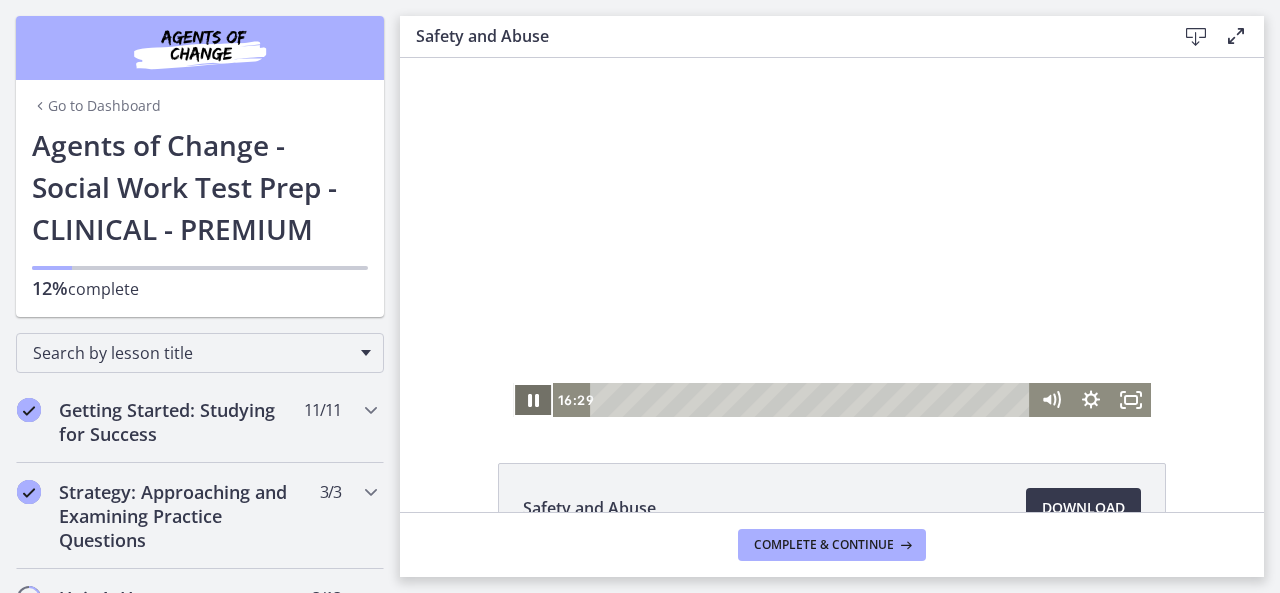 click 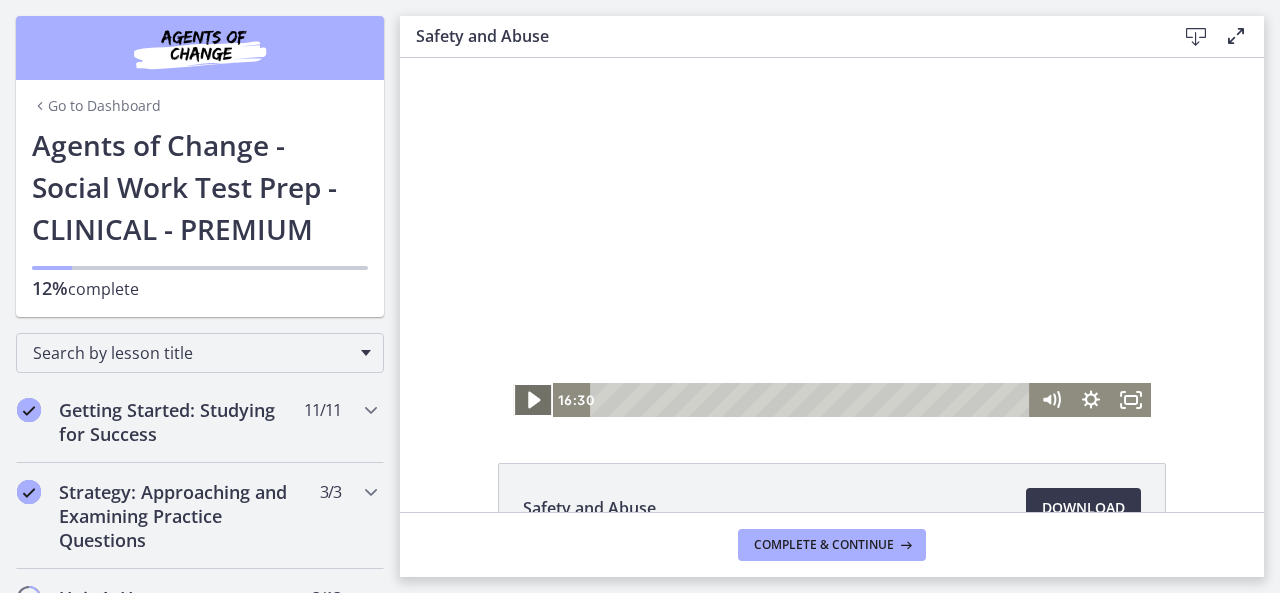 click 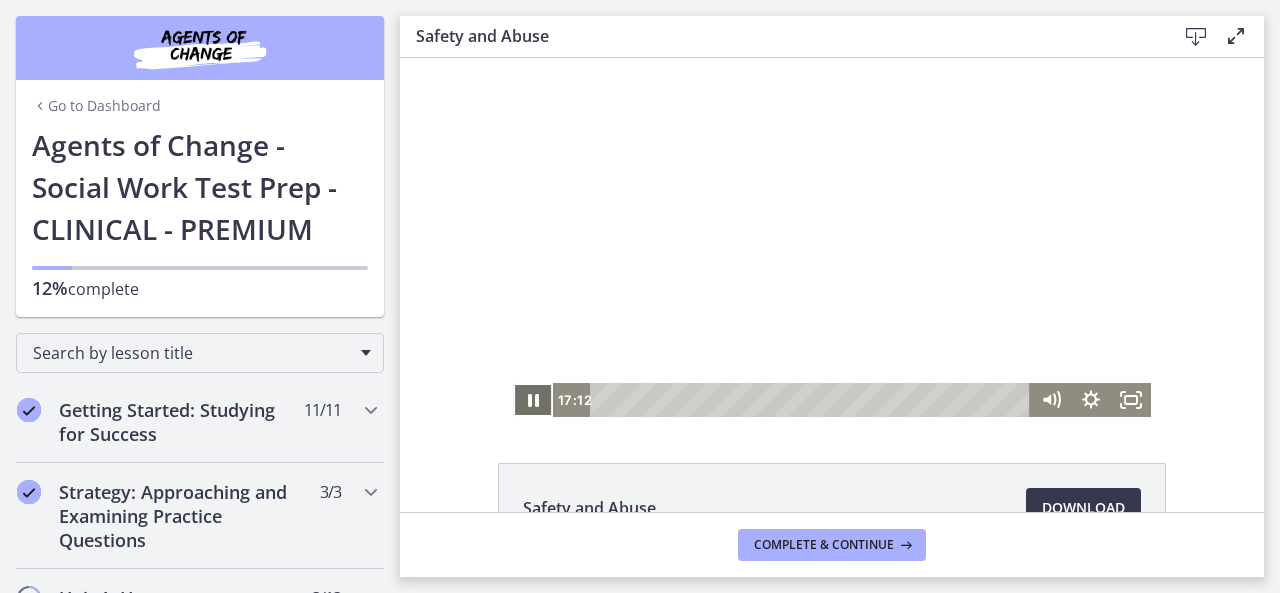 click 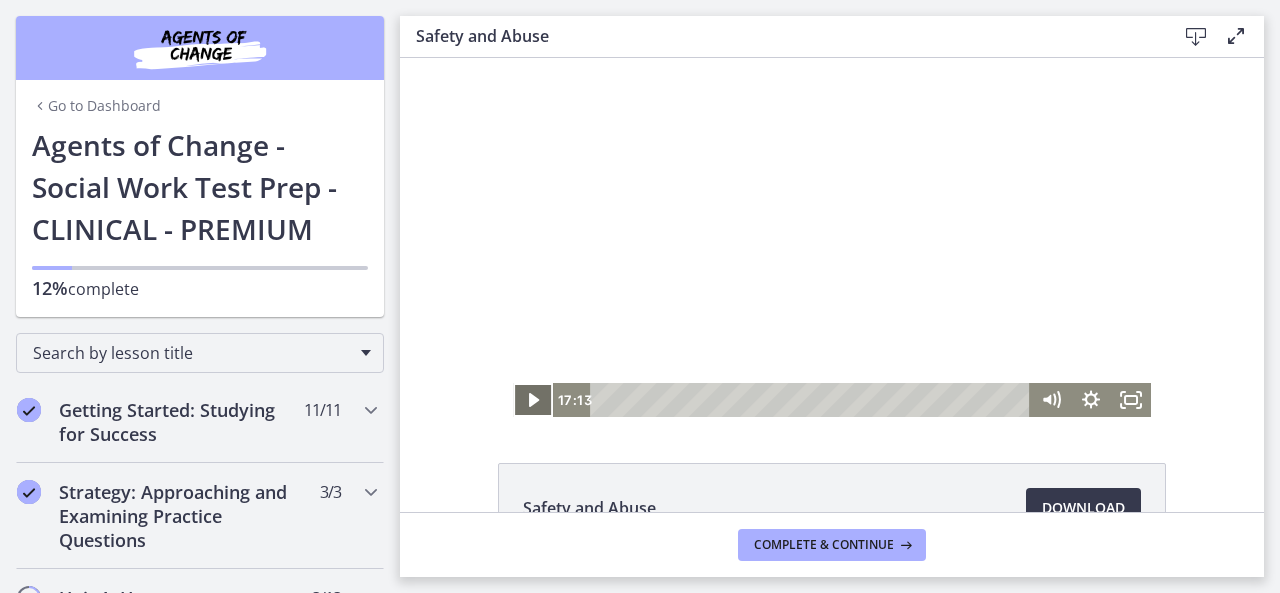 click 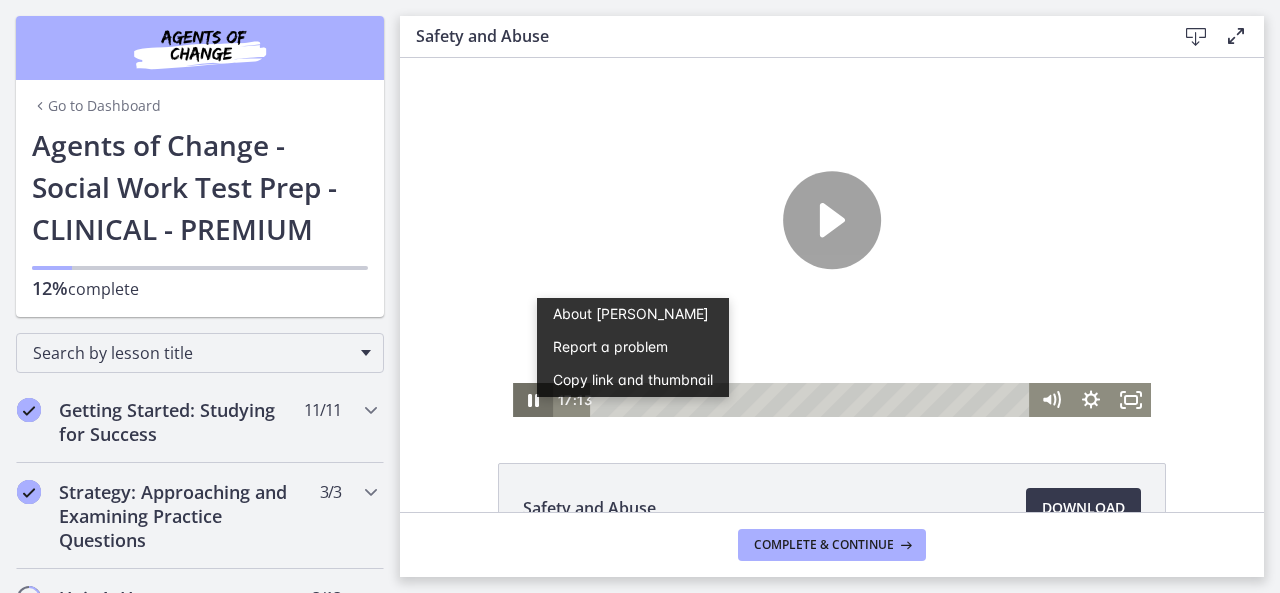 scroll, scrollTop: 0, scrollLeft: 0, axis: both 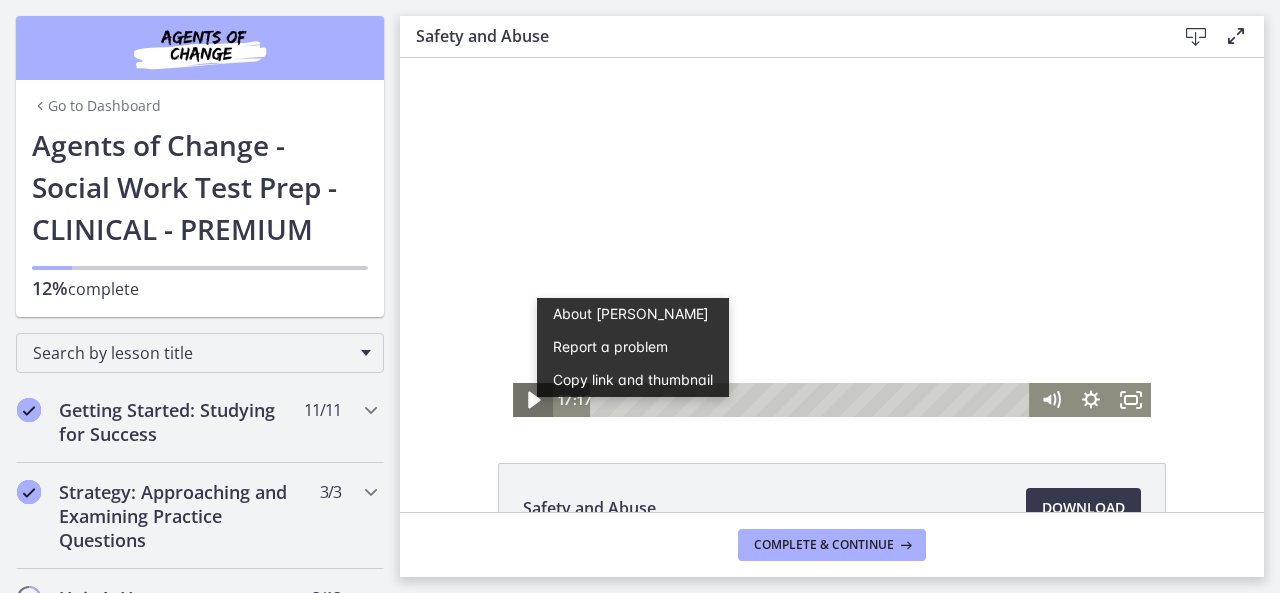 click 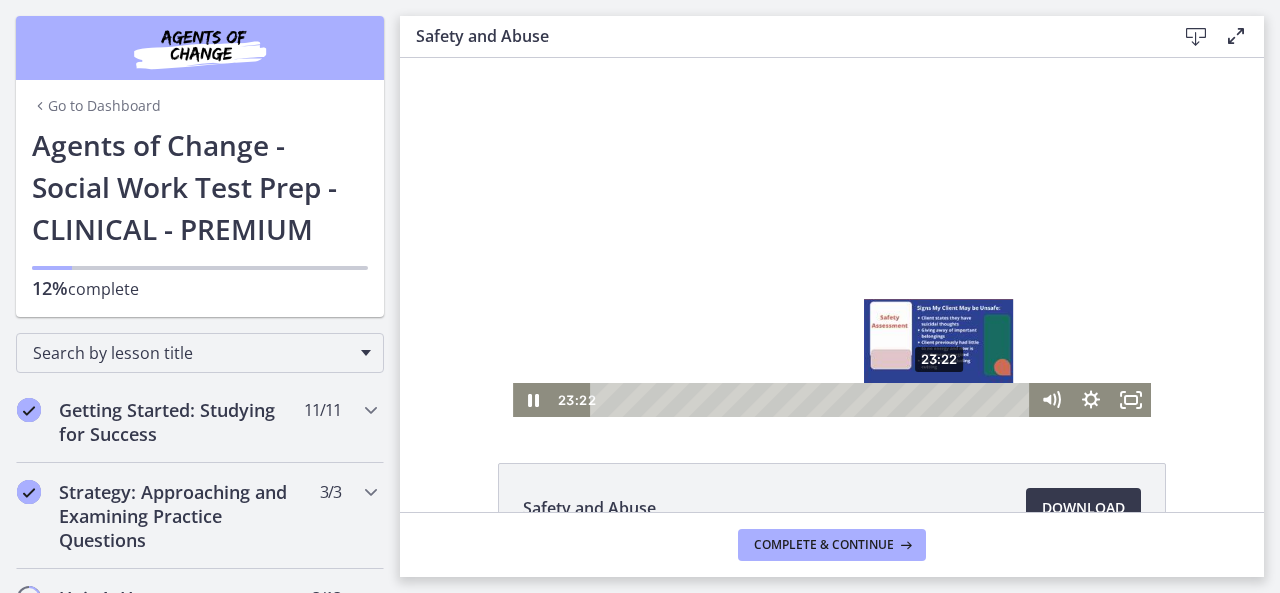 click at bounding box center [938, 399] 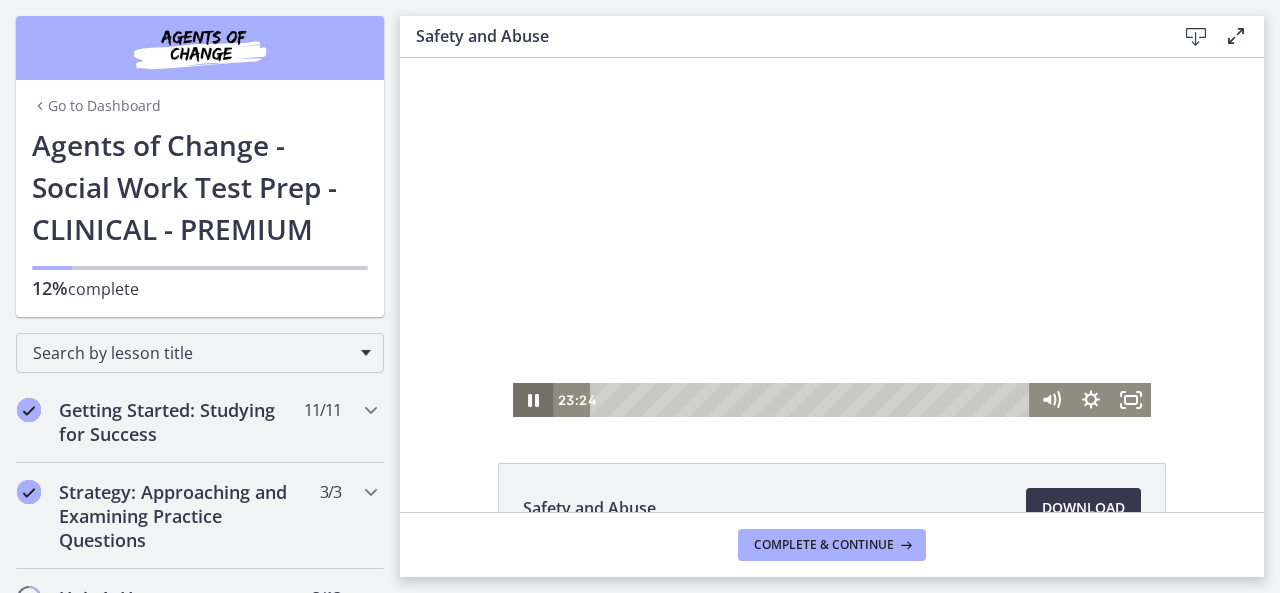 click 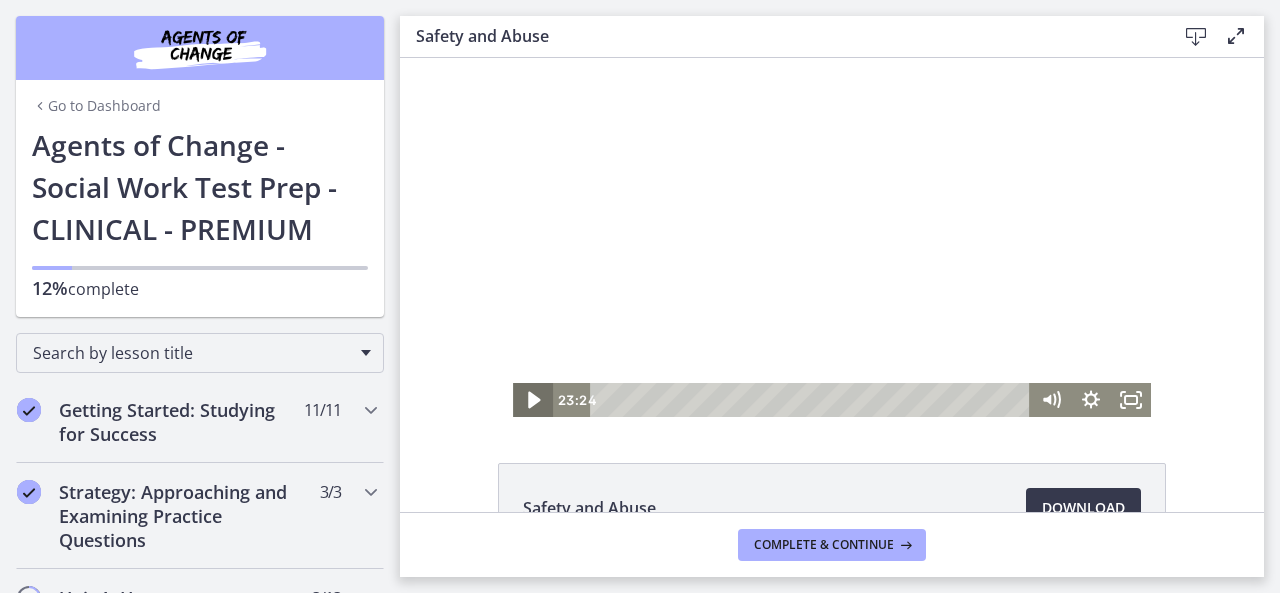 click 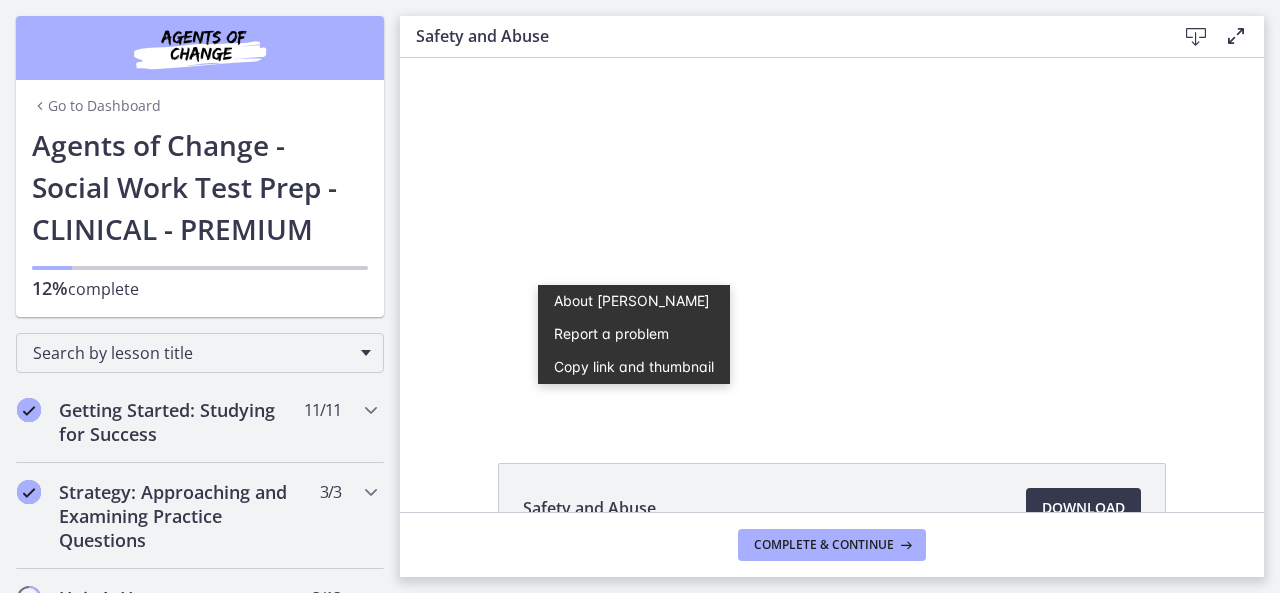 click on "Safety and Abuse
Download
Opens in a new window" 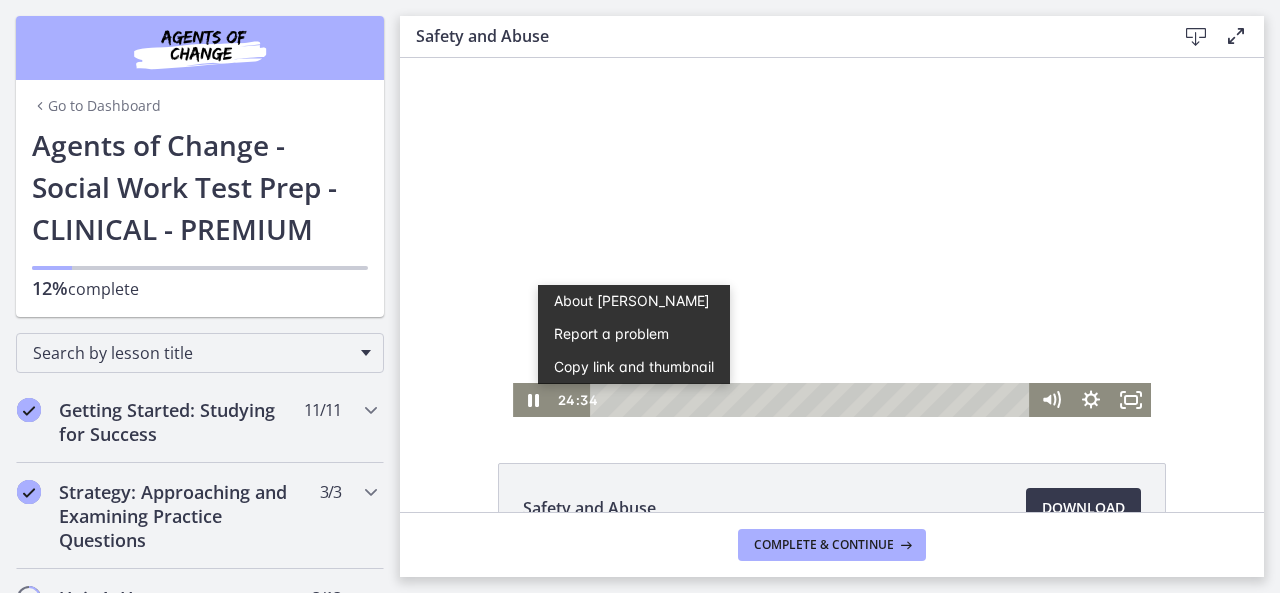 click at bounding box center (832, 237) 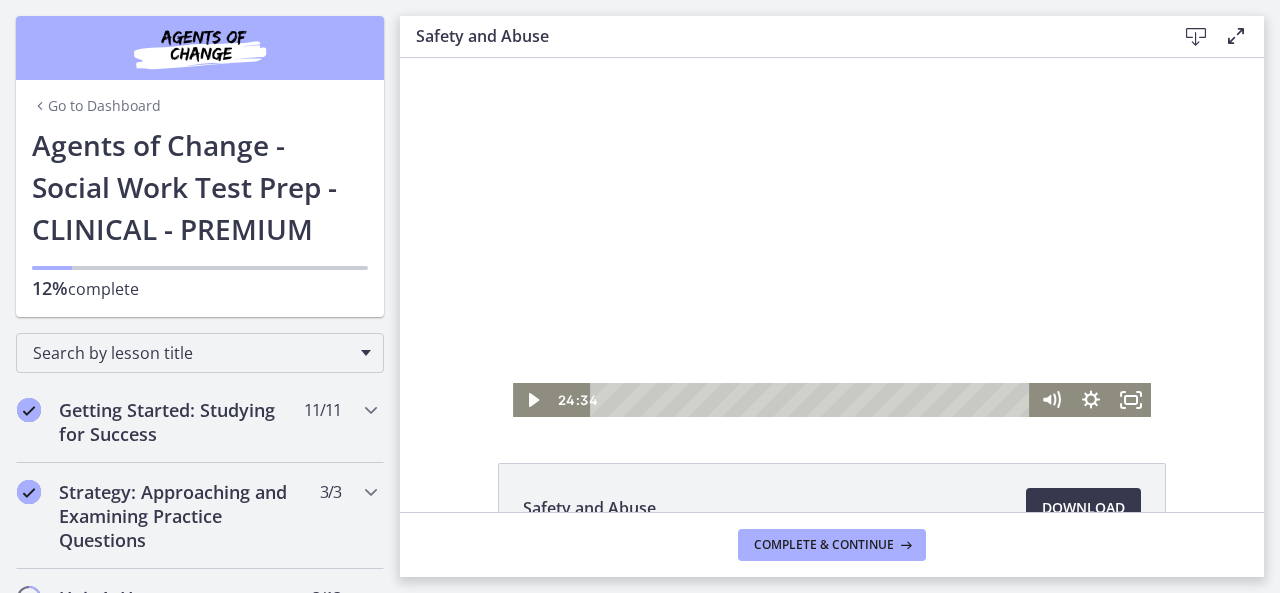 click at bounding box center (832, 237) 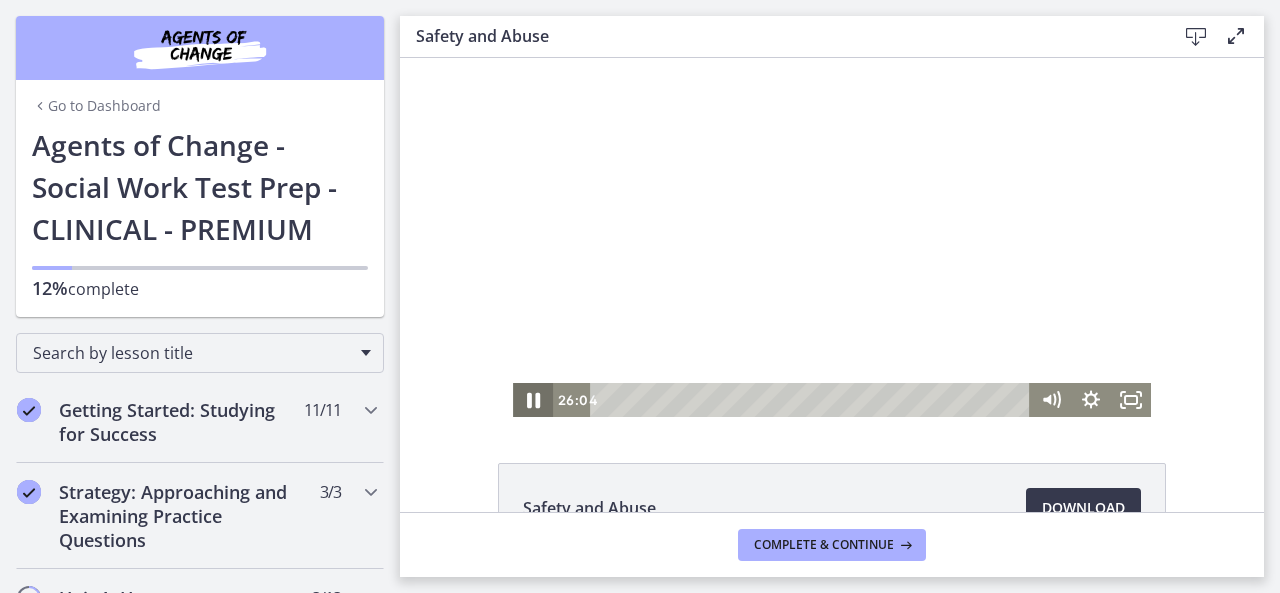 click 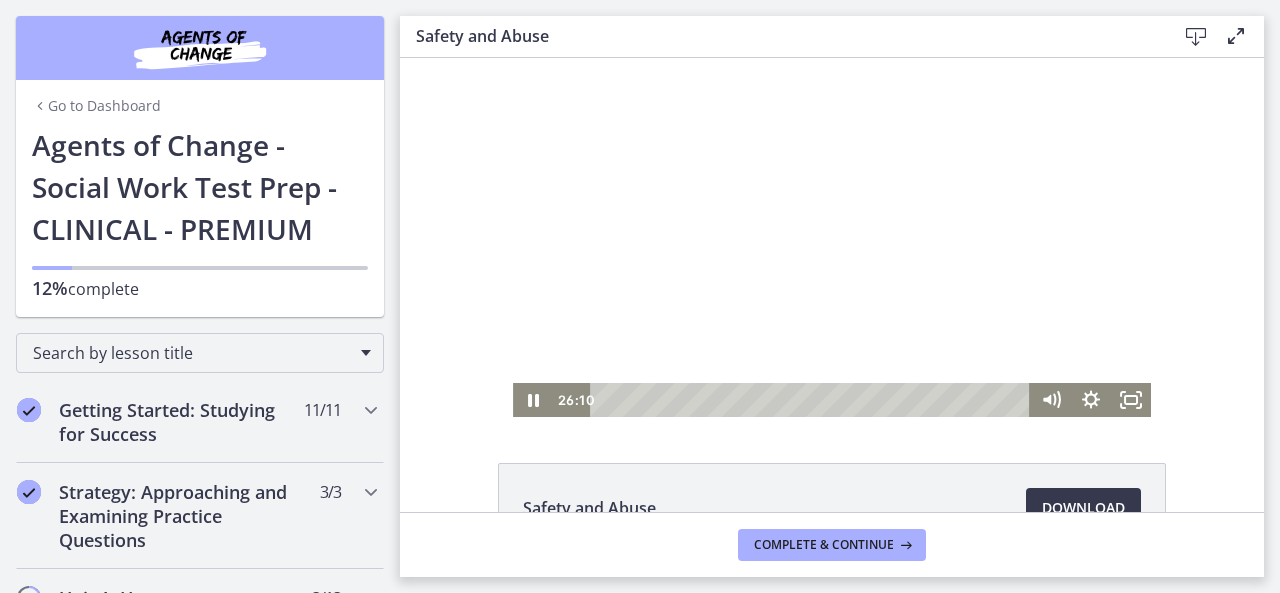click at bounding box center [832, 237] 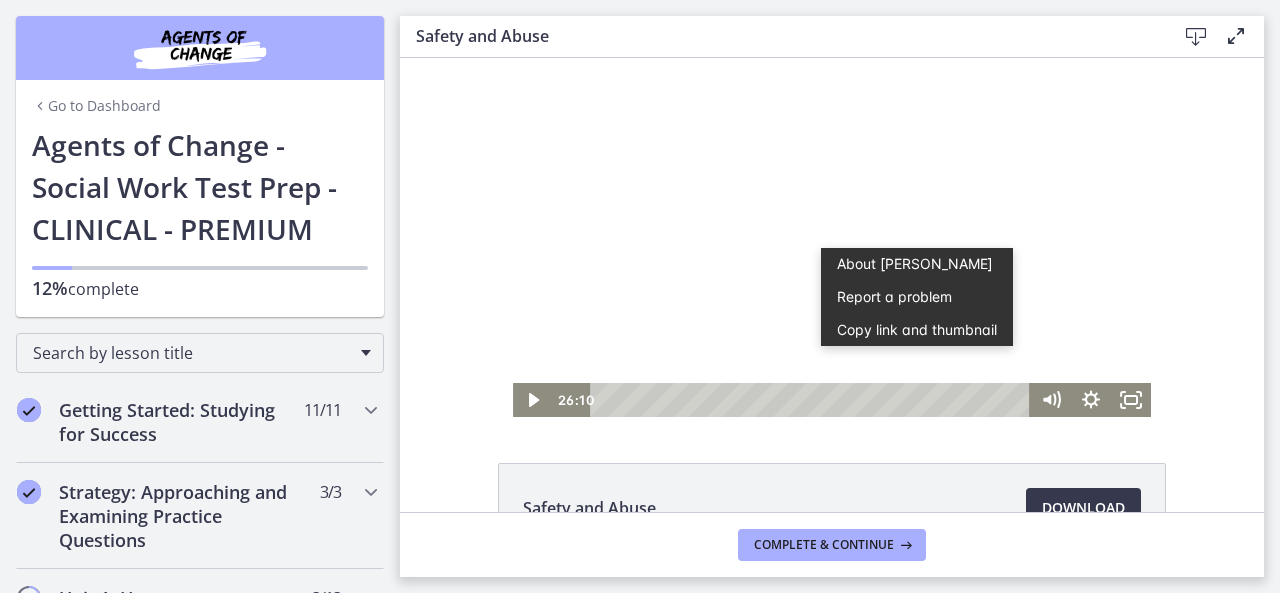 click at bounding box center (832, 237) 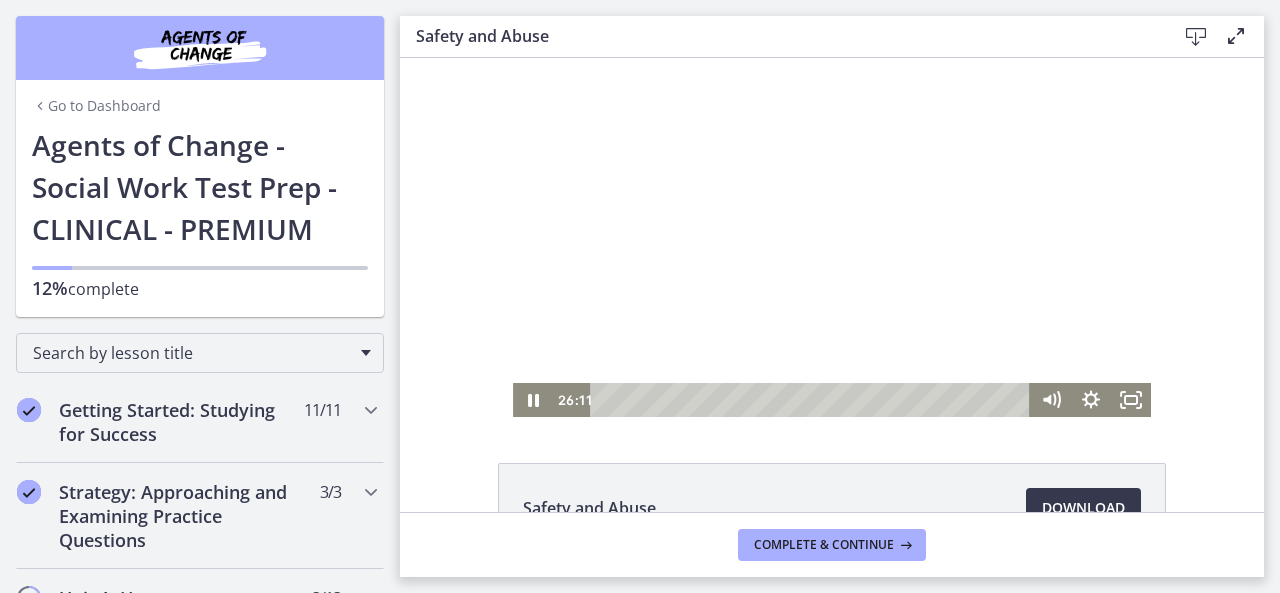 click at bounding box center [832, 237] 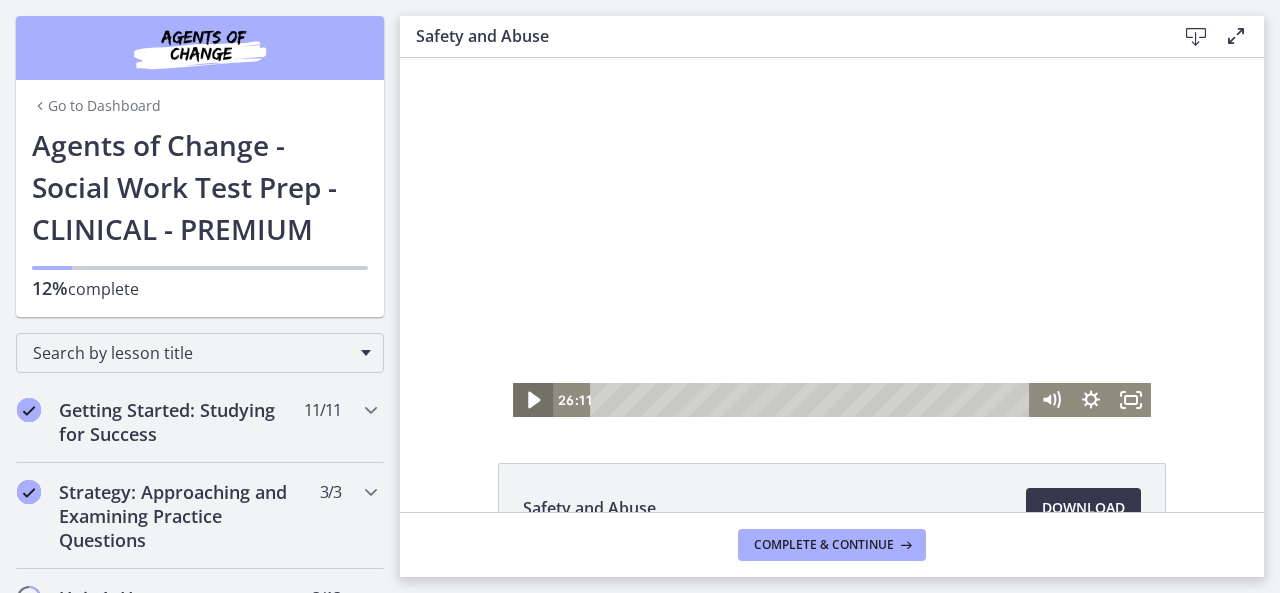 click 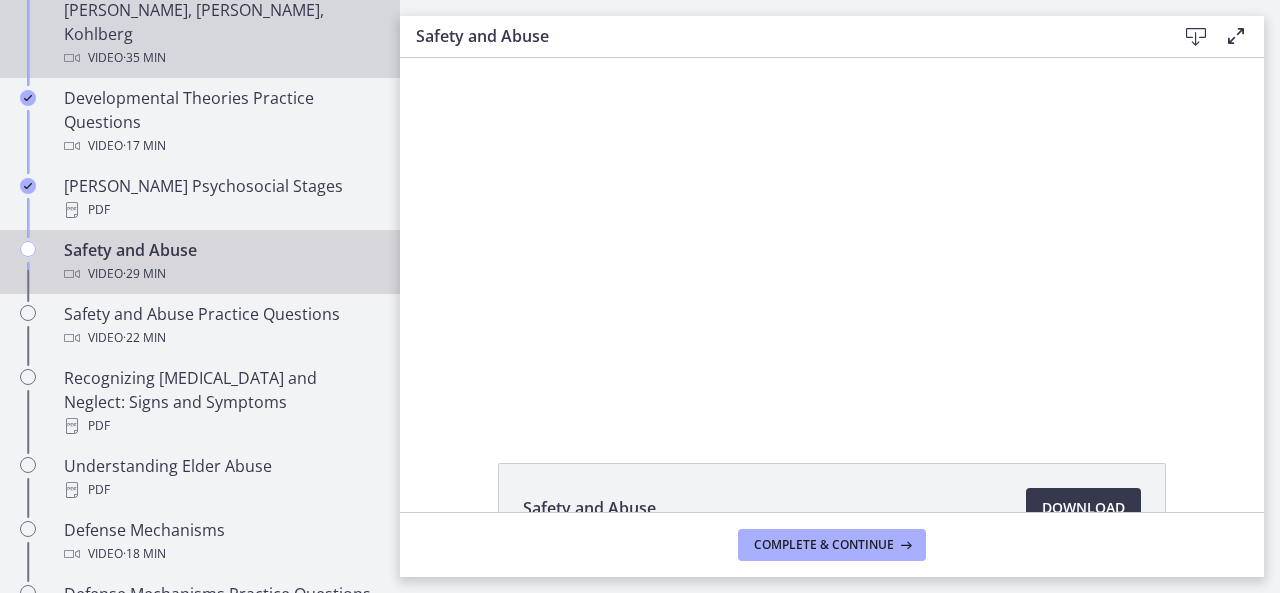 scroll, scrollTop: 745, scrollLeft: 0, axis: vertical 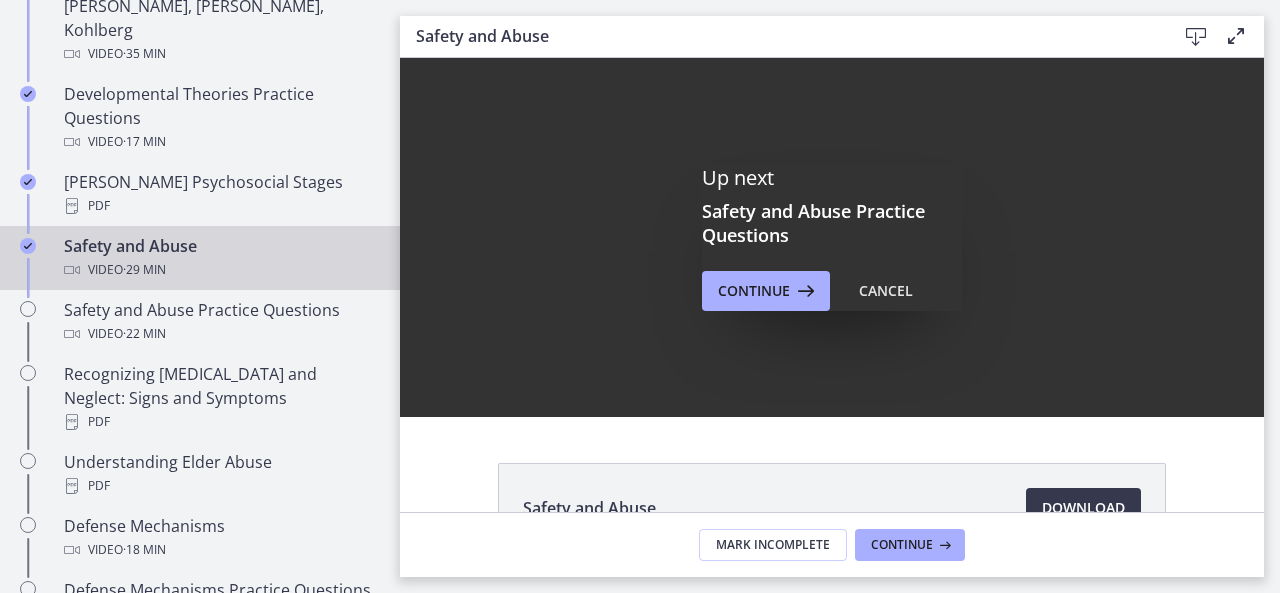 drag, startPoint x: 740, startPoint y: 285, endPoint x: 1208, endPoint y: 441, distance: 493.3153 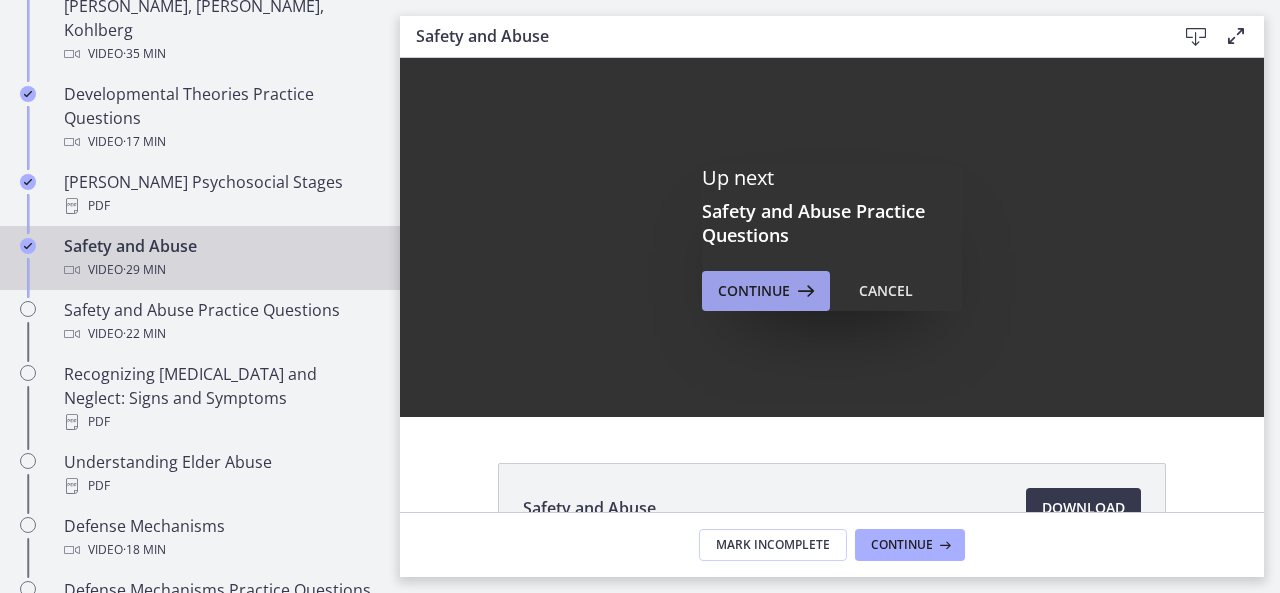 click at bounding box center [804, 291] 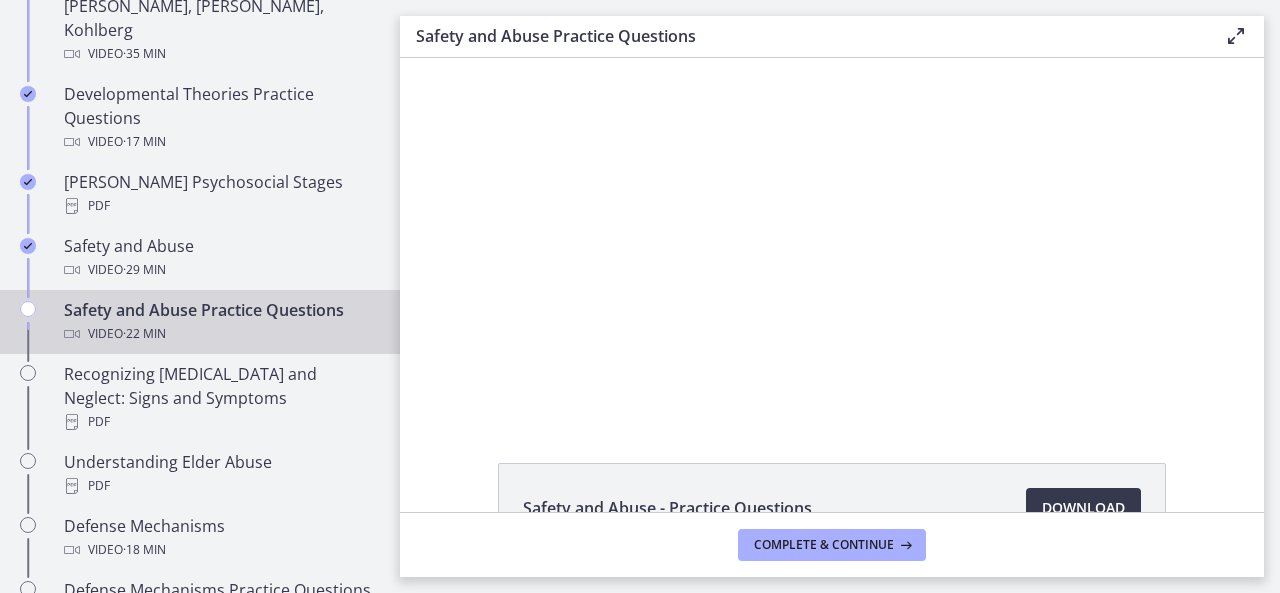 scroll, scrollTop: 0, scrollLeft: 0, axis: both 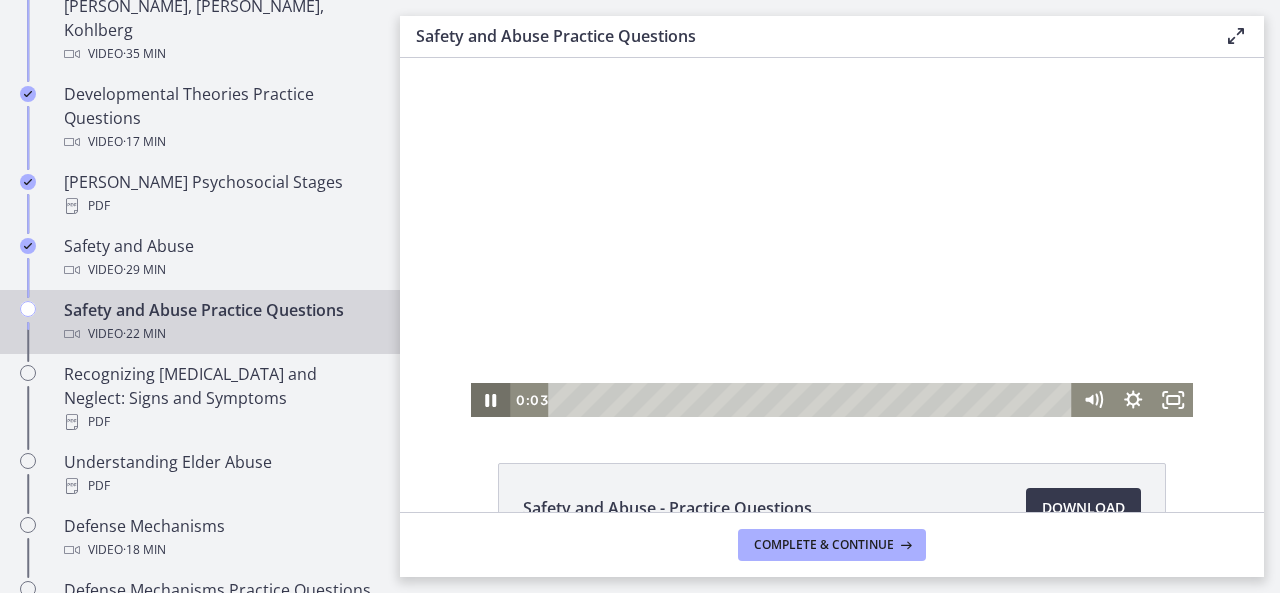 click 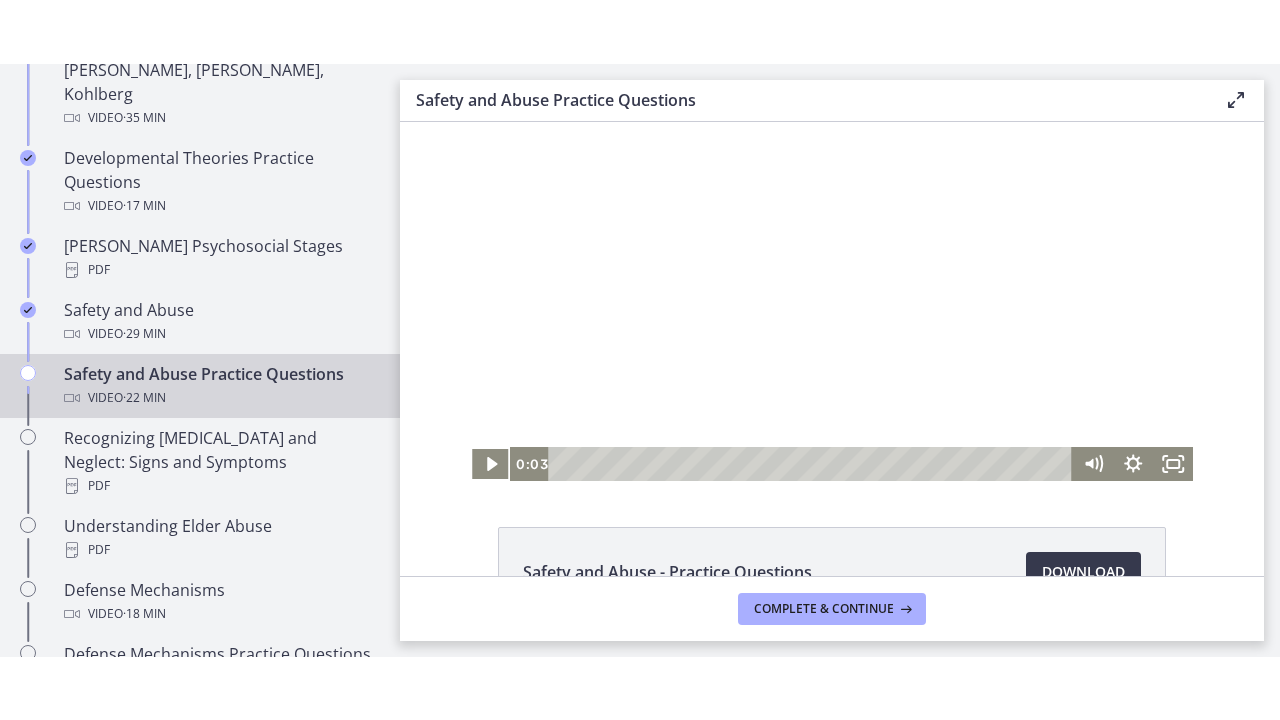 scroll, scrollTop: 1, scrollLeft: 0, axis: vertical 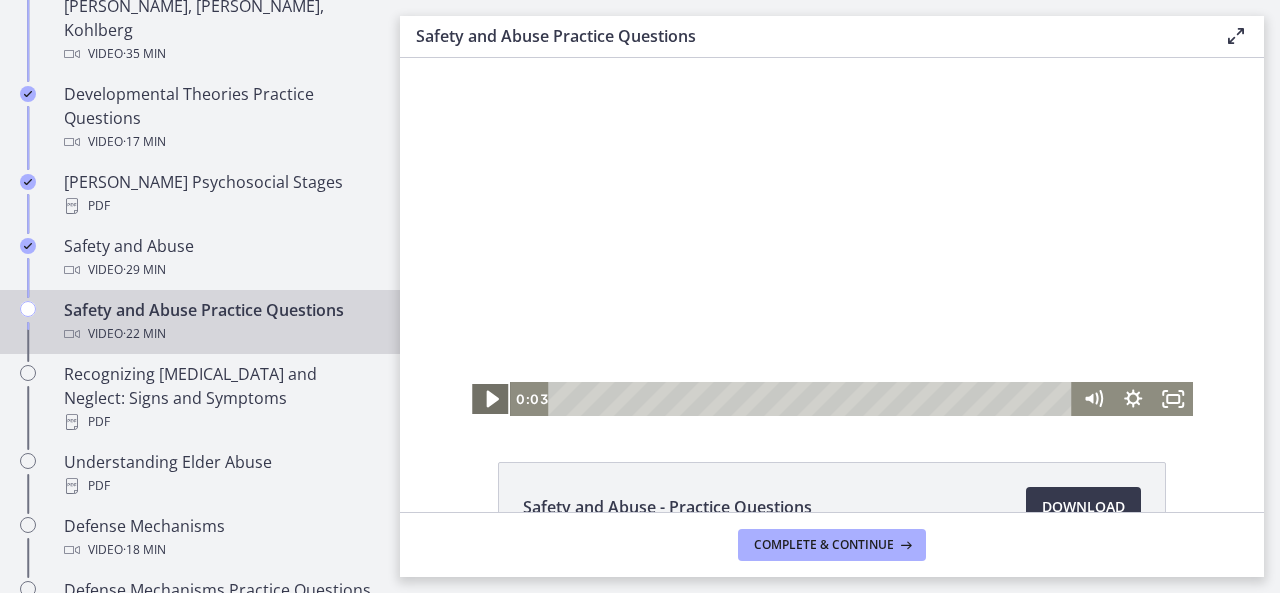 click 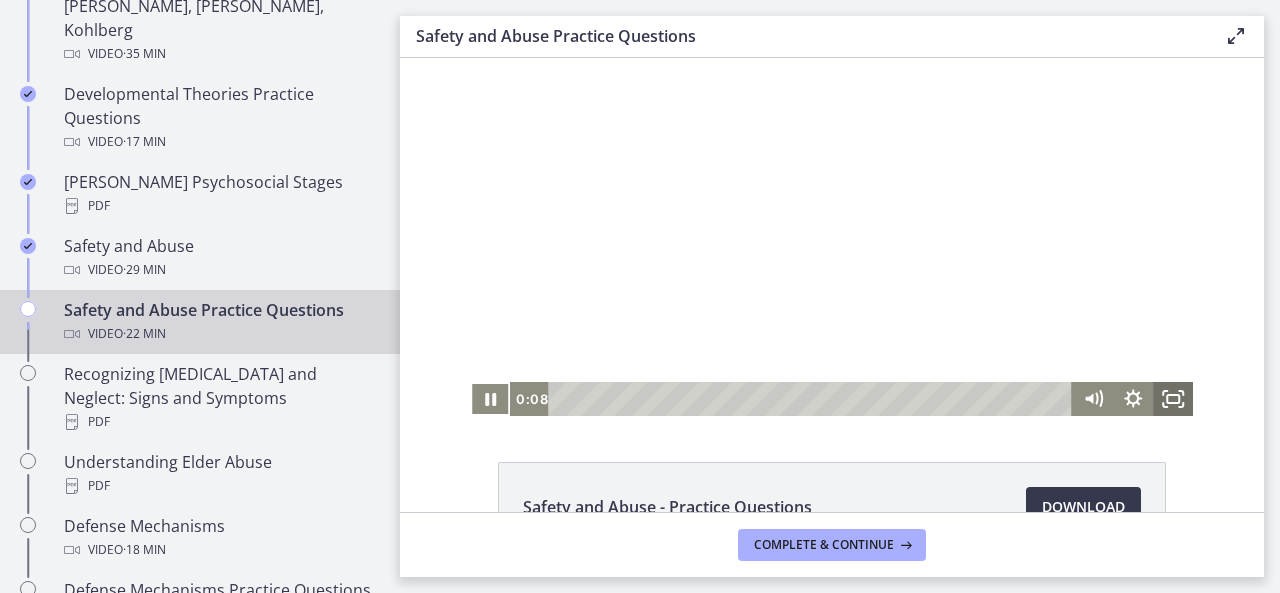click 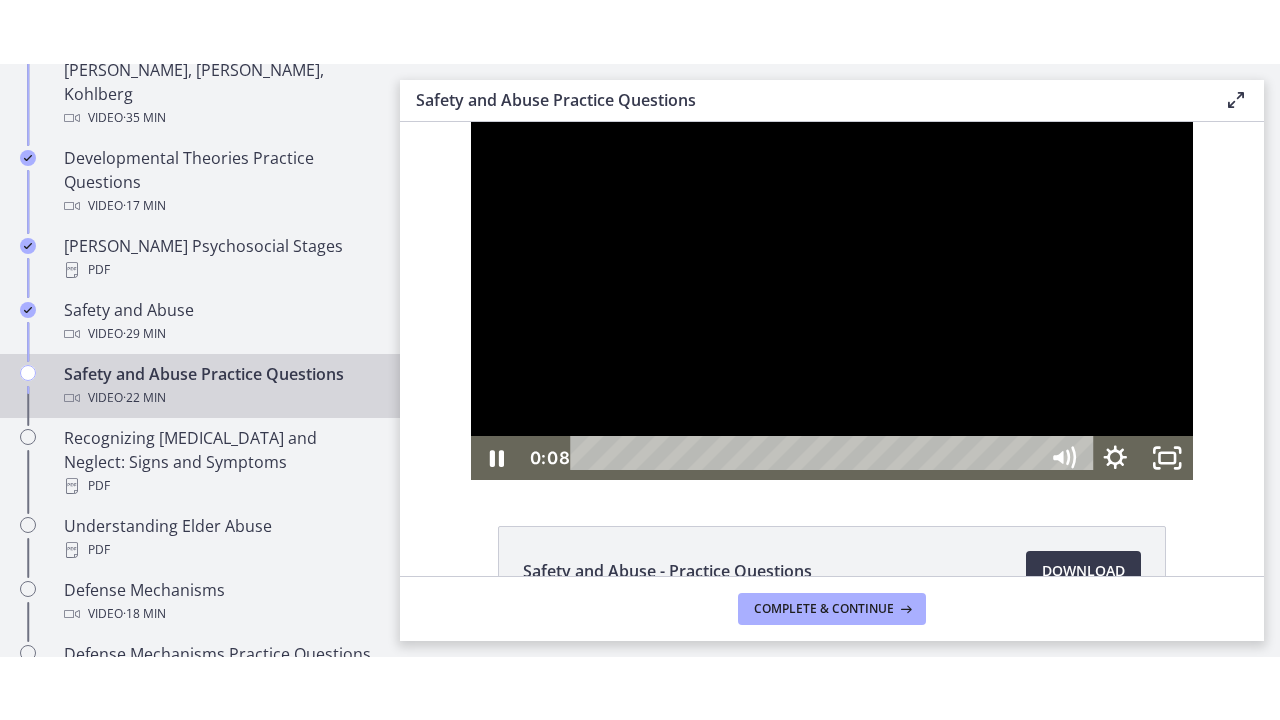 scroll, scrollTop: 0, scrollLeft: 0, axis: both 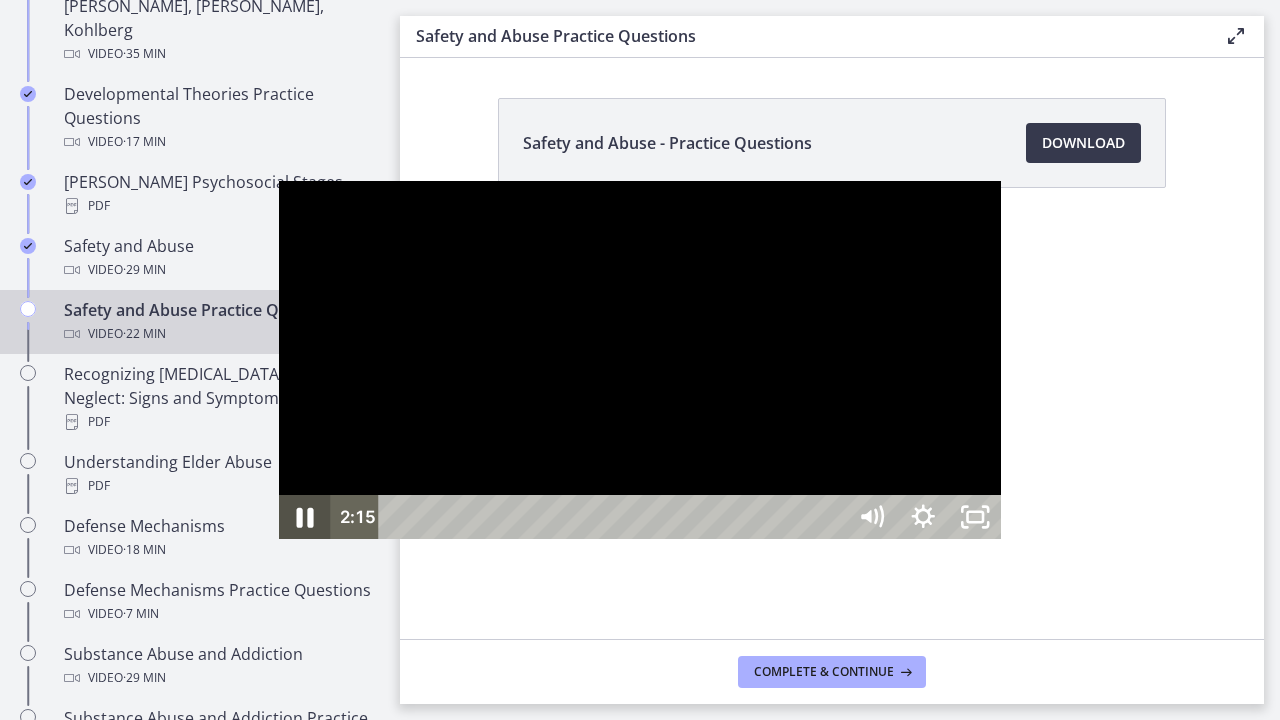 click 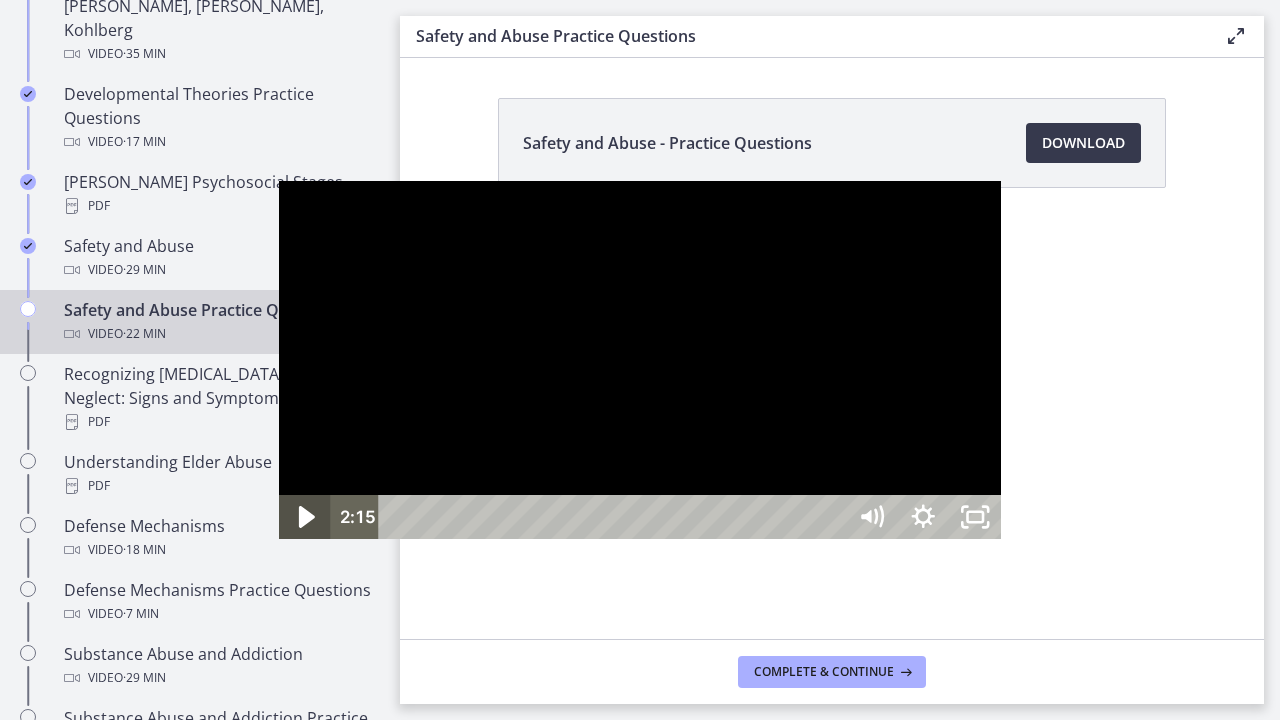 click 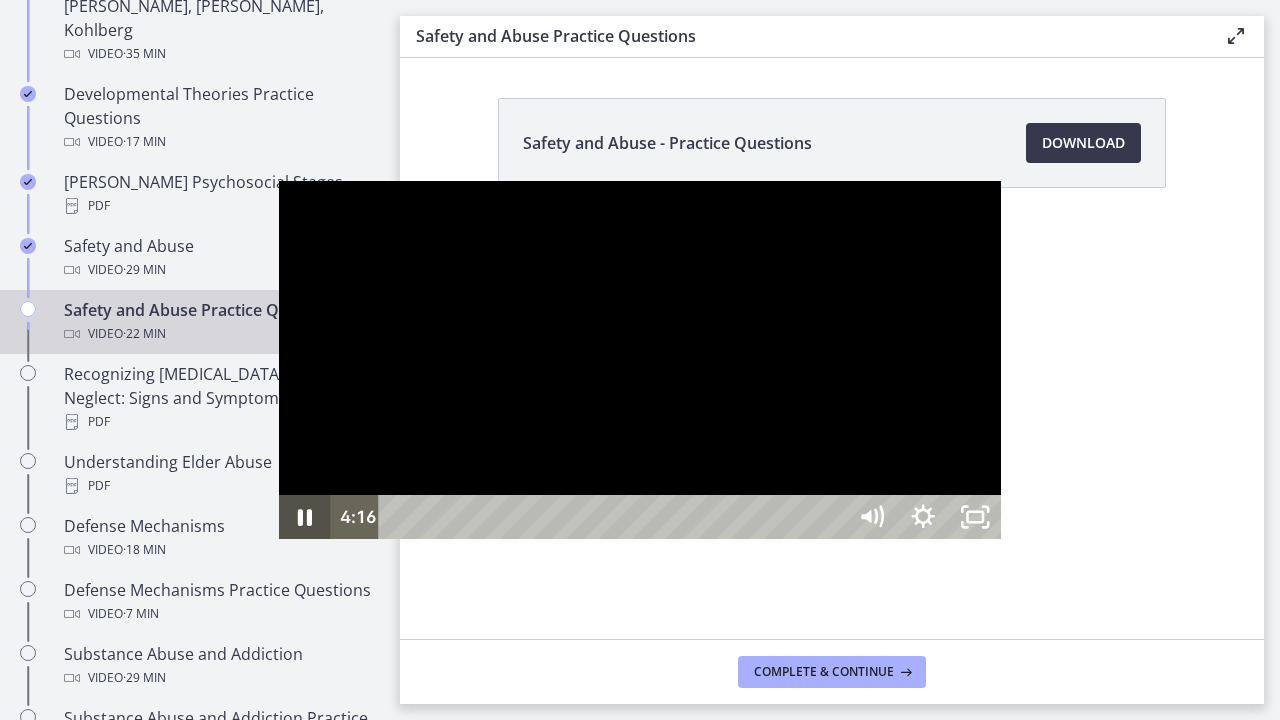 click 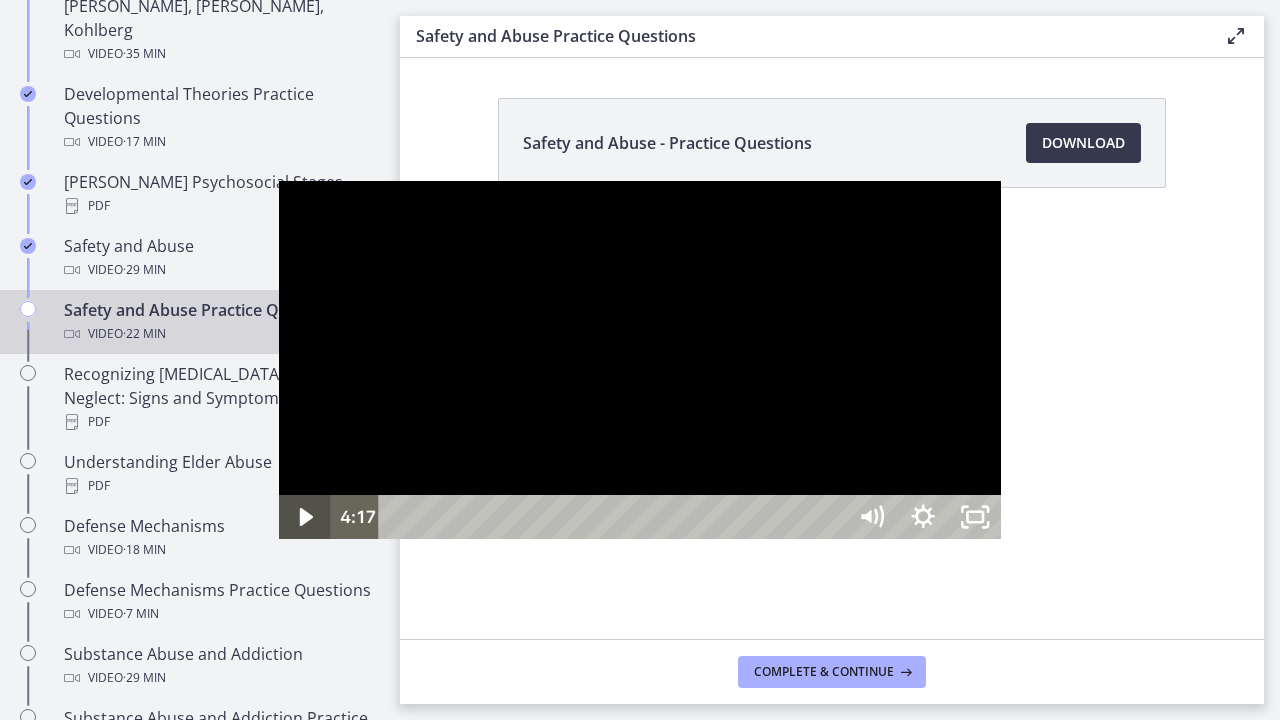 click 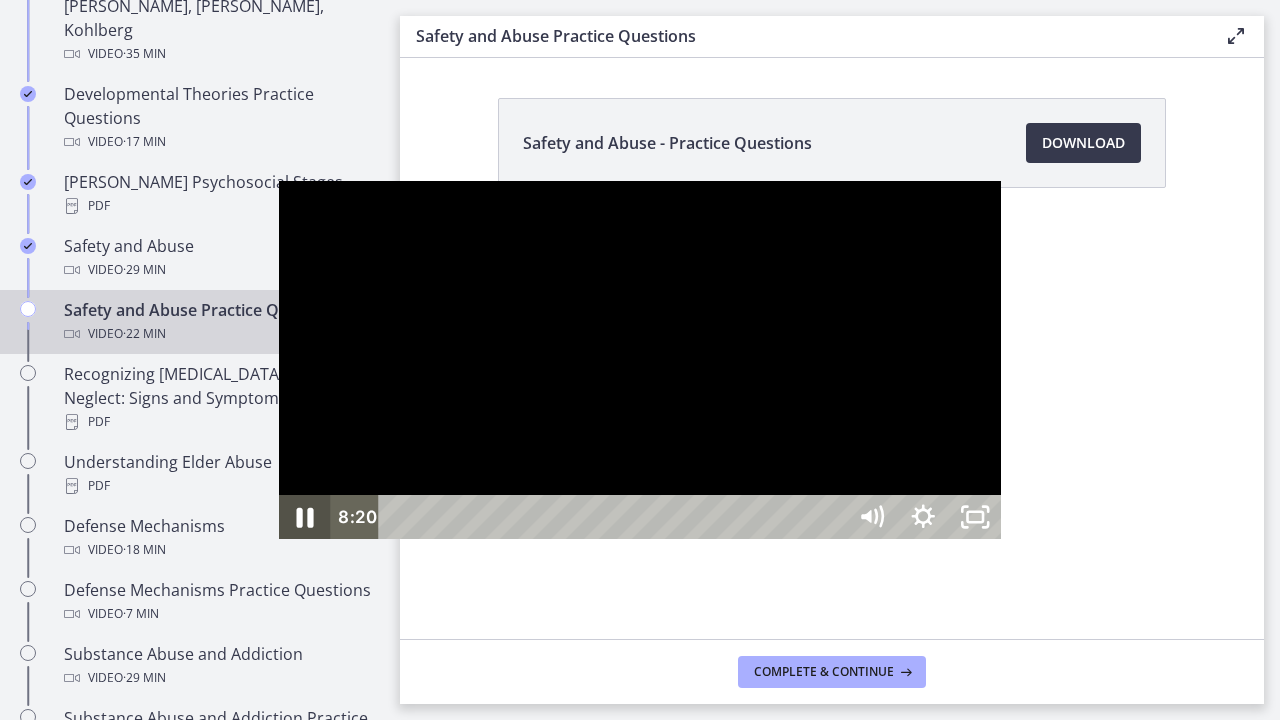 click 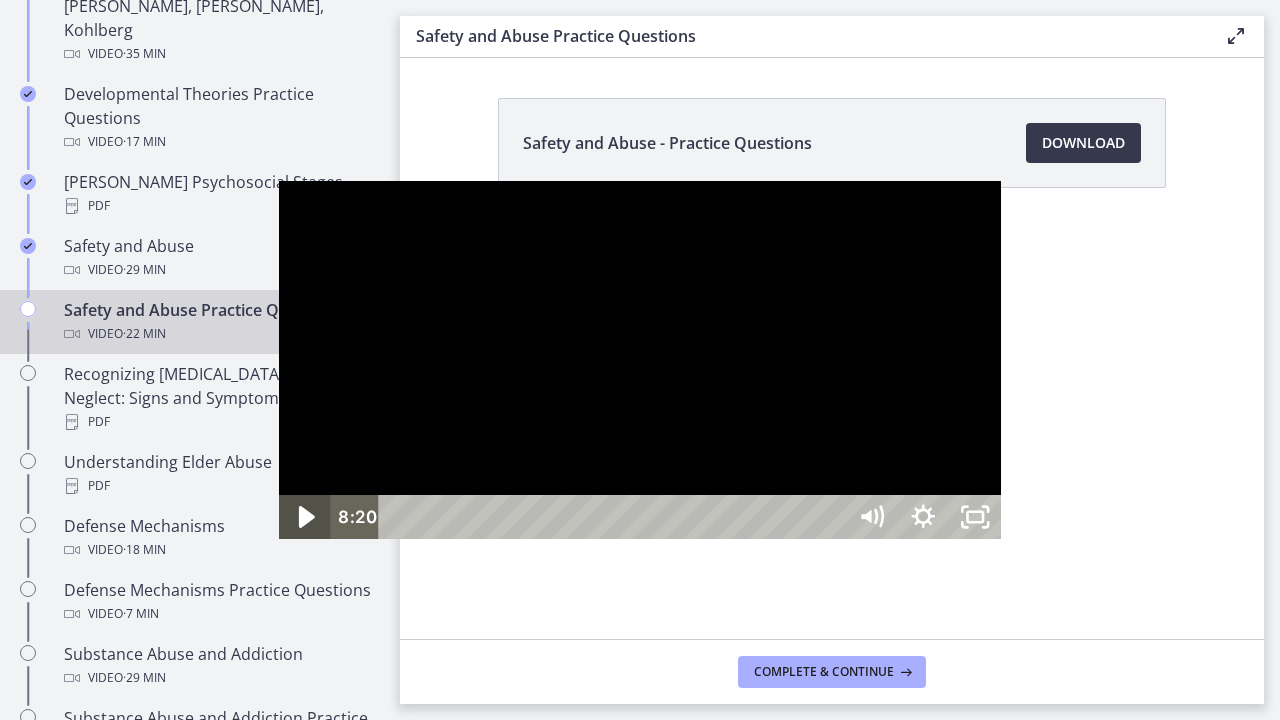 click 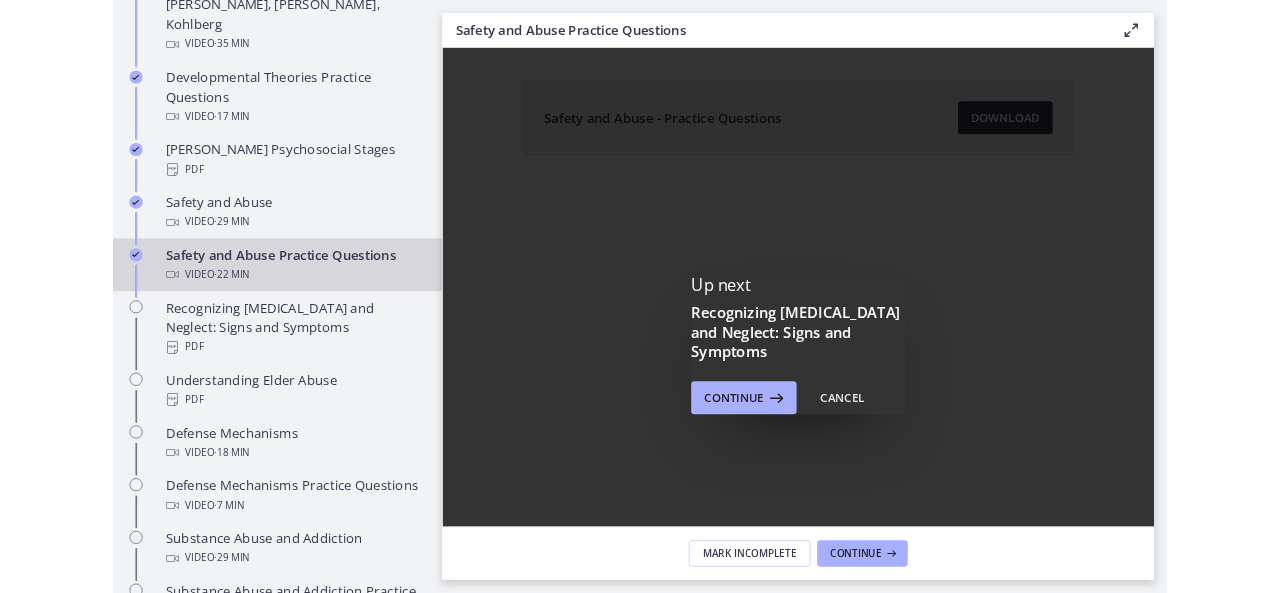 scroll, scrollTop: 0, scrollLeft: 0, axis: both 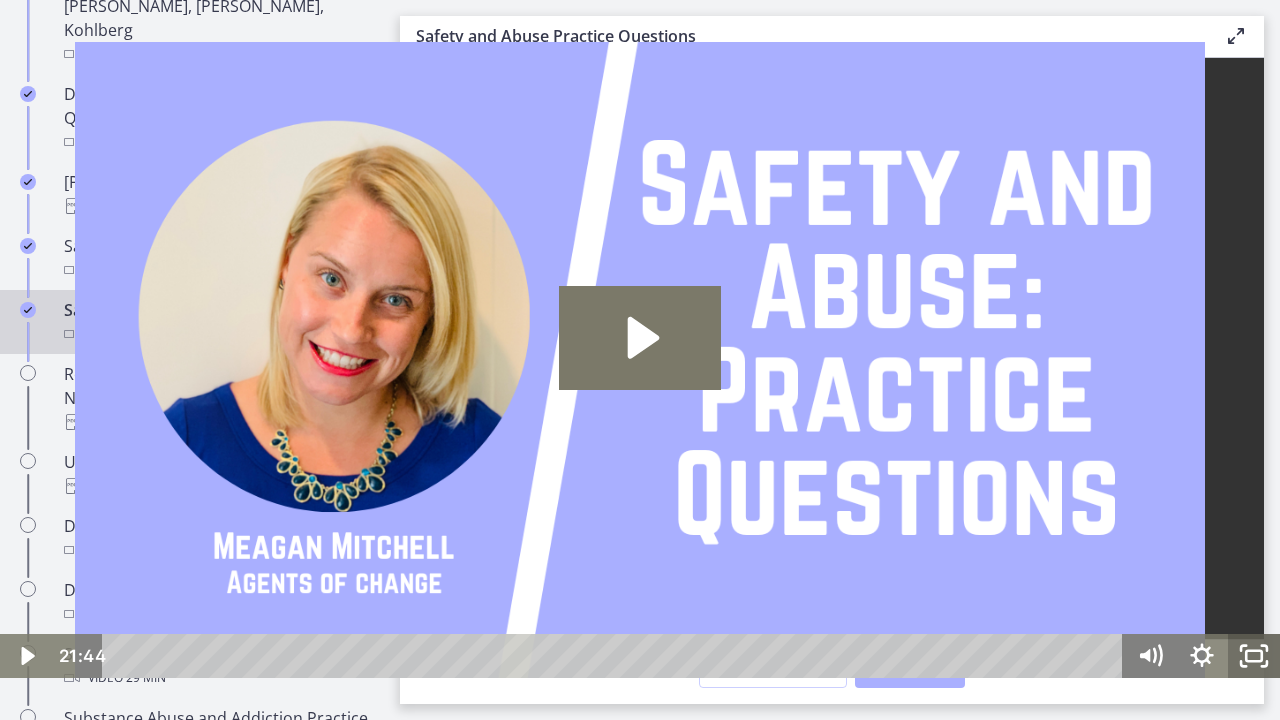 click 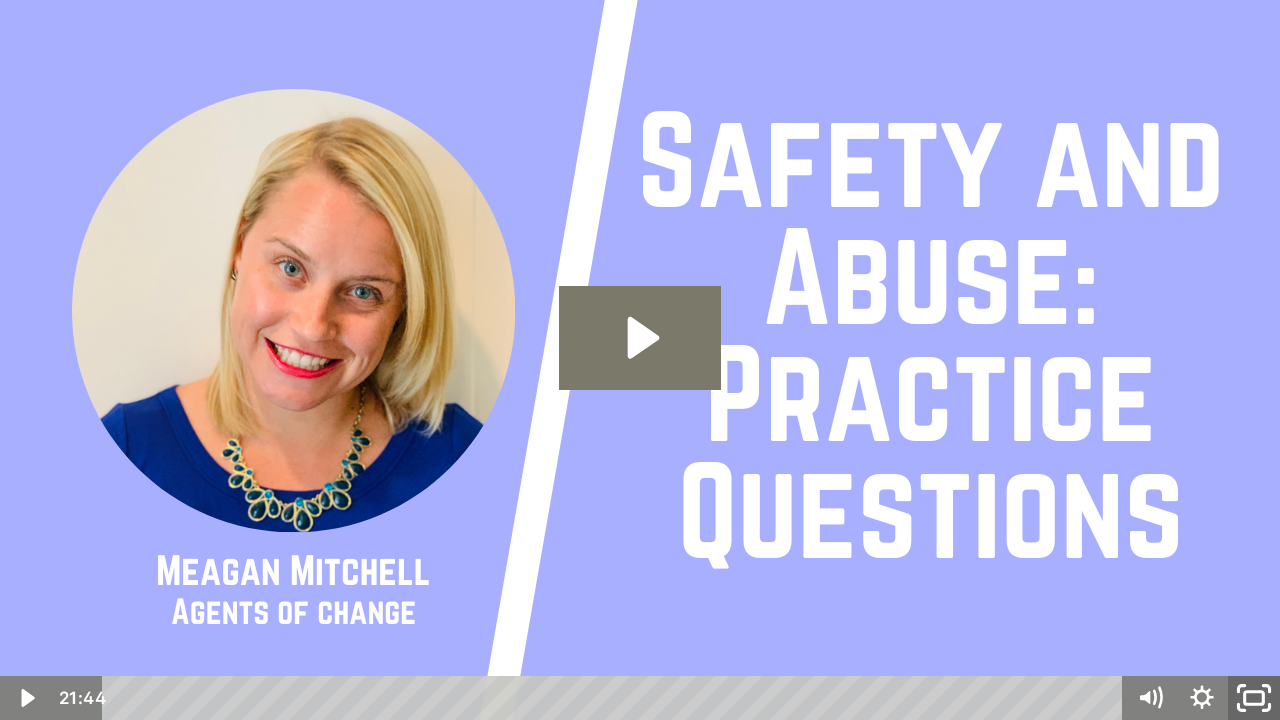 click 